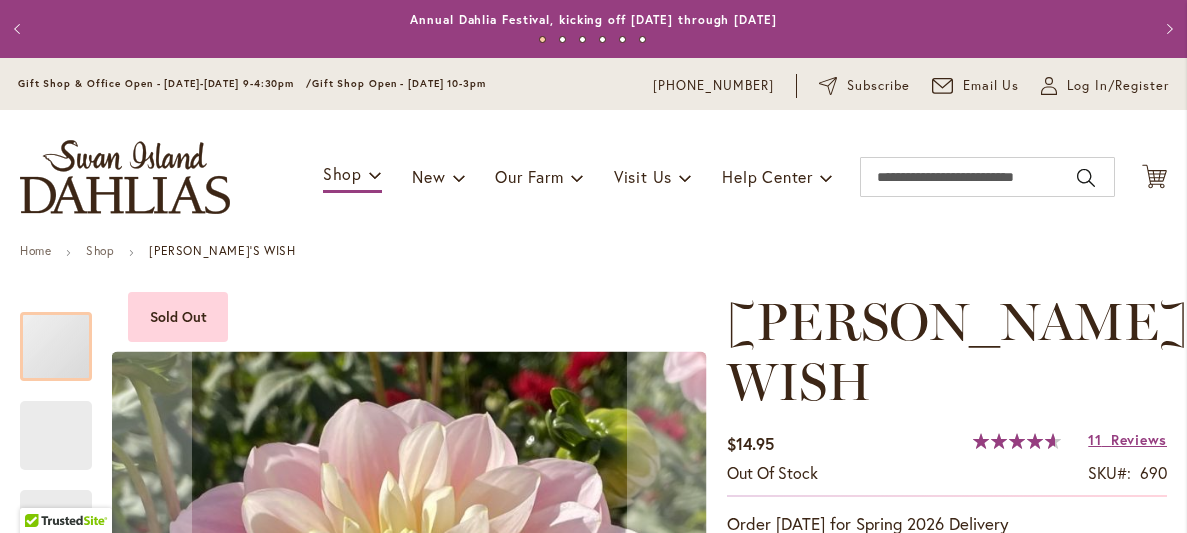 scroll, scrollTop: 0, scrollLeft: 0, axis: both 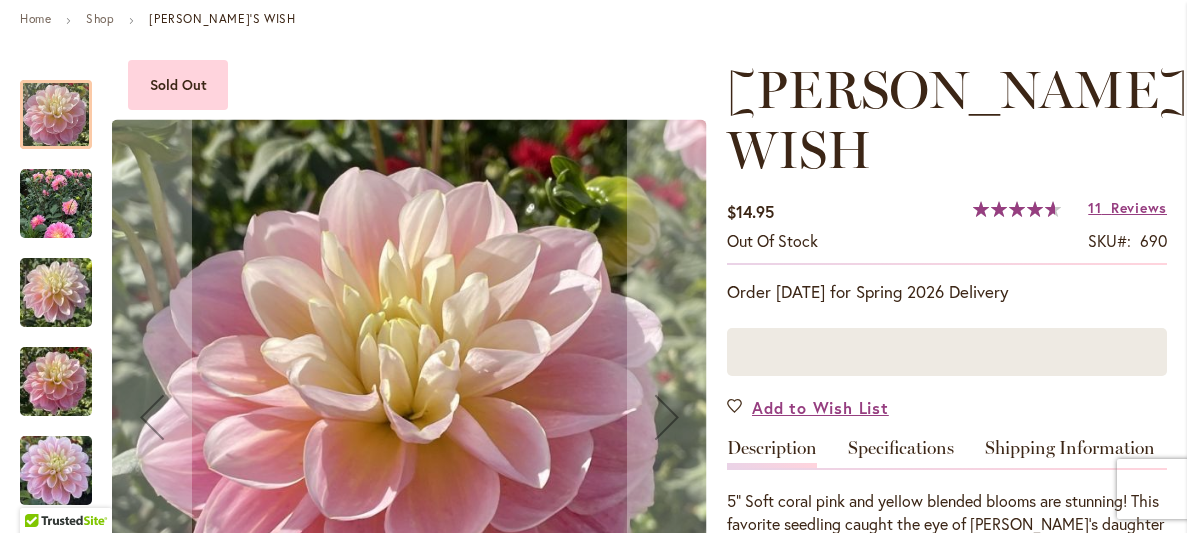 click at bounding box center [56, 293] 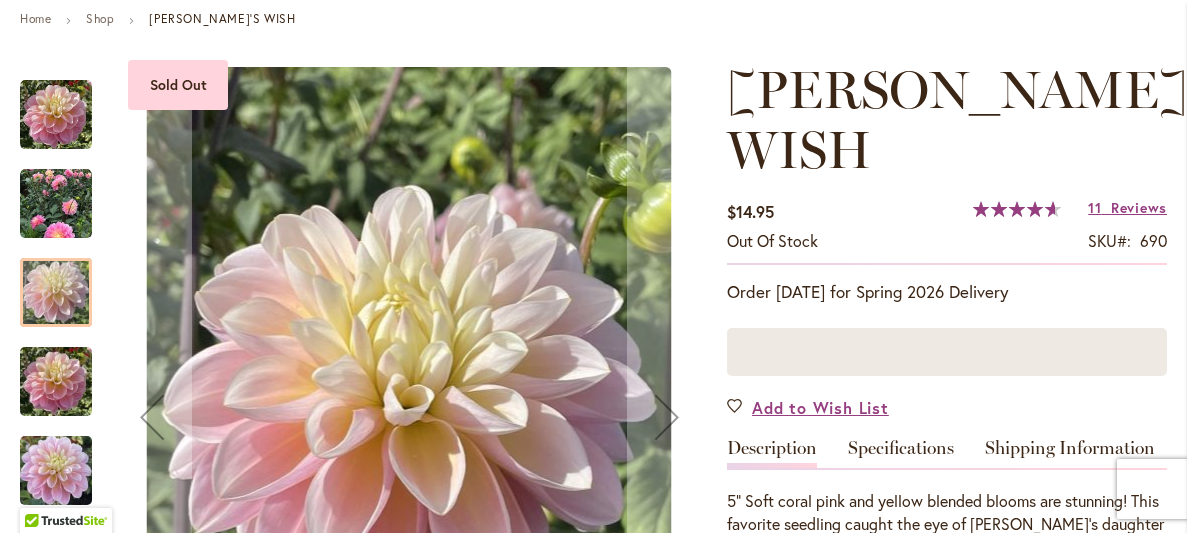 click at bounding box center (56, 382) 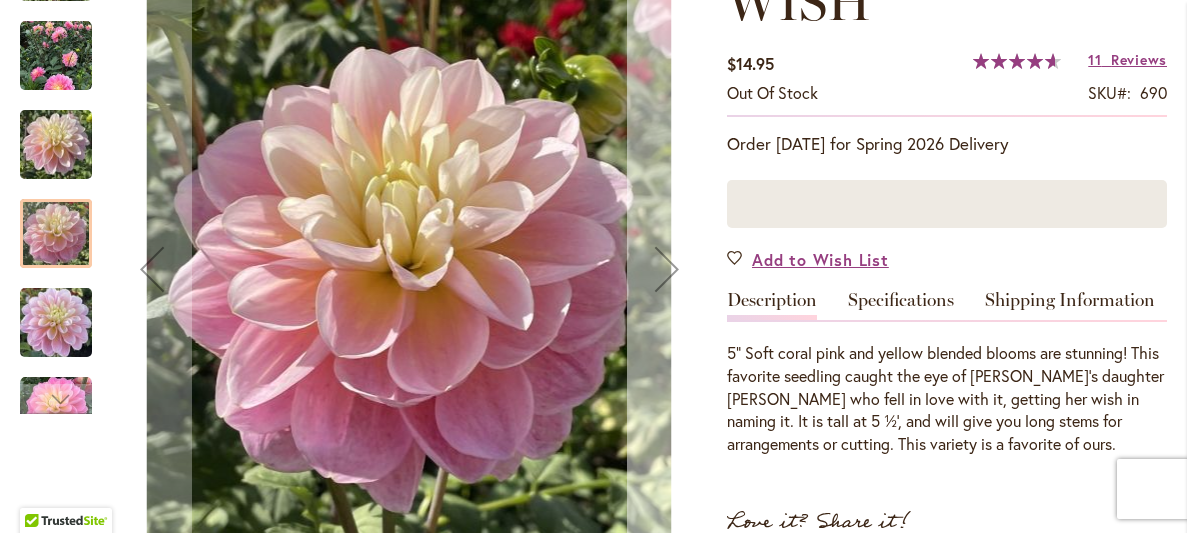 scroll, scrollTop: 382, scrollLeft: 0, axis: vertical 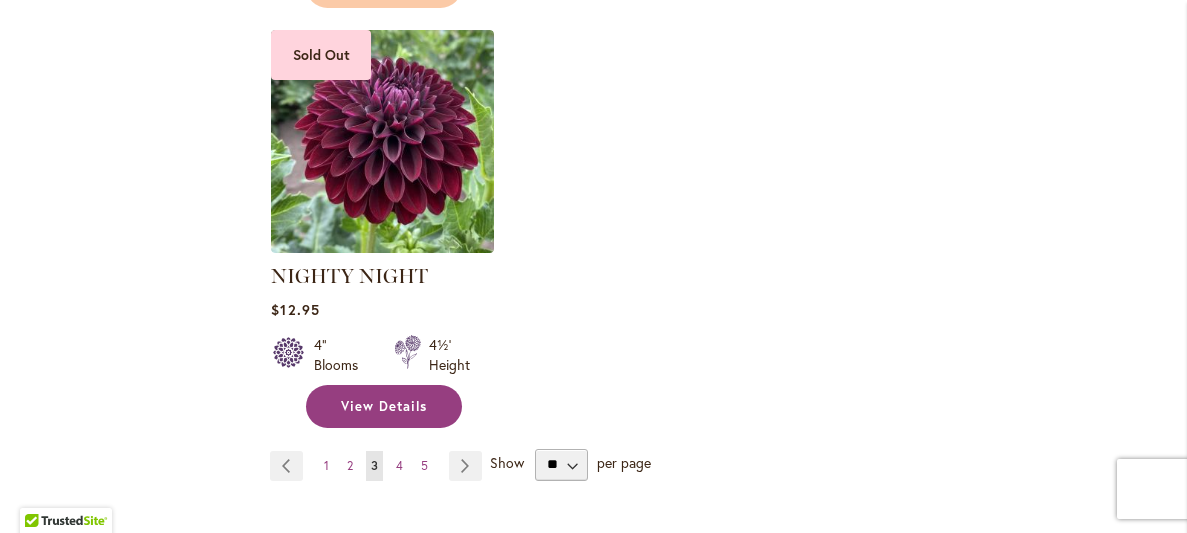 click on "View Details" at bounding box center [384, 406] 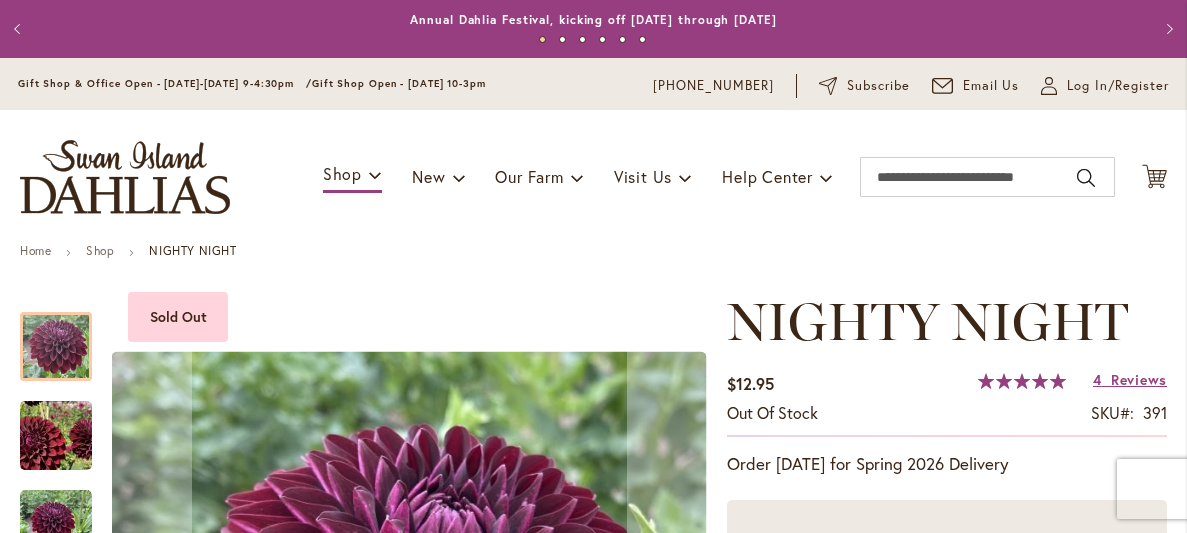 scroll, scrollTop: 0, scrollLeft: 0, axis: both 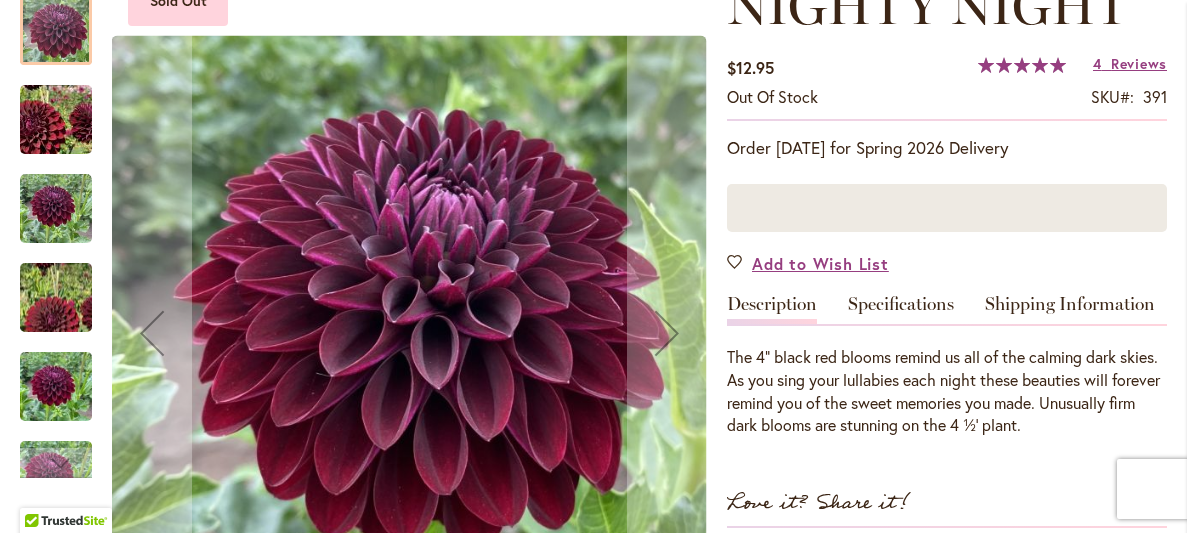 click at bounding box center (56, 209) 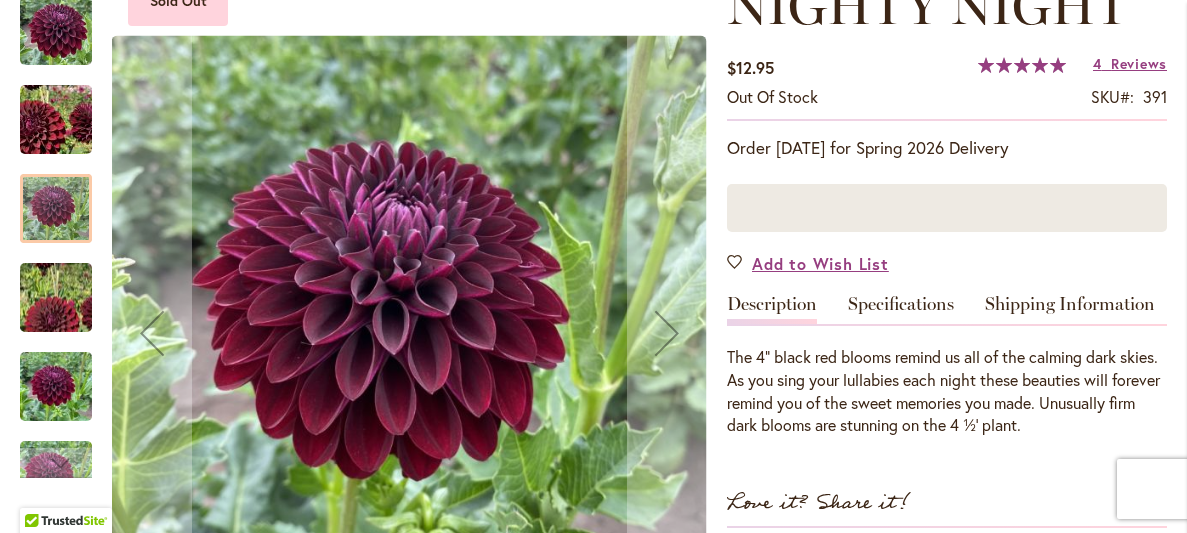 click at bounding box center [66, 376] 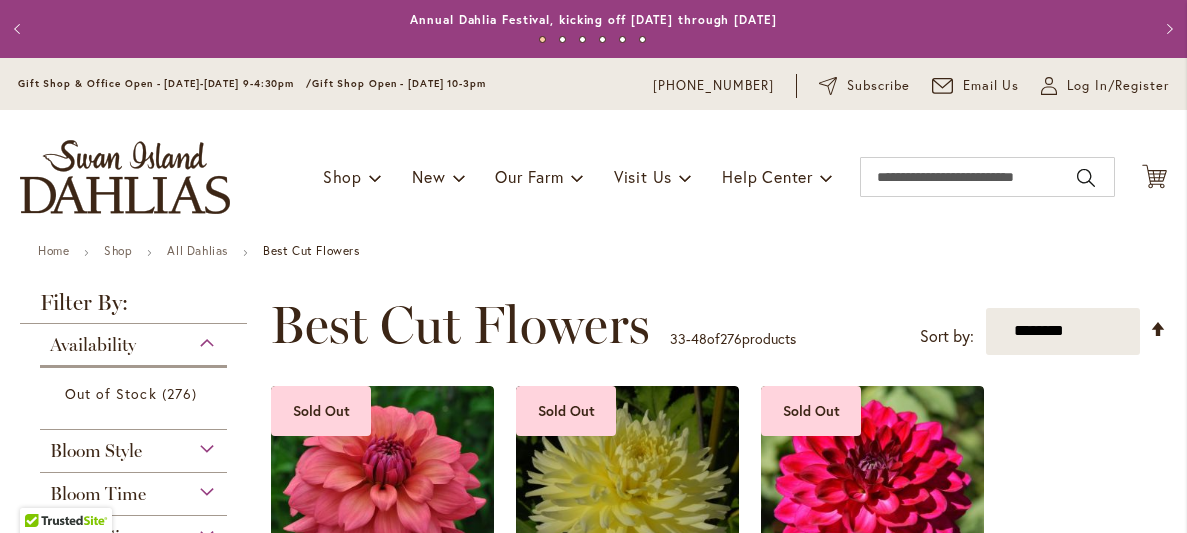 scroll, scrollTop: 0, scrollLeft: 0, axis: both 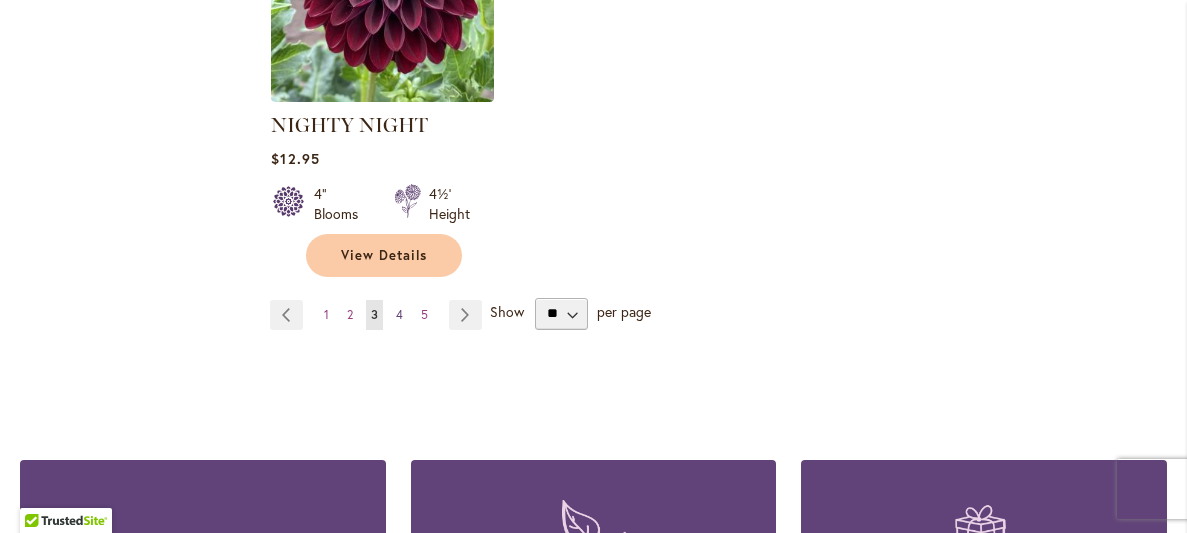 click on "Page
4" at bounding box center (399, 315) 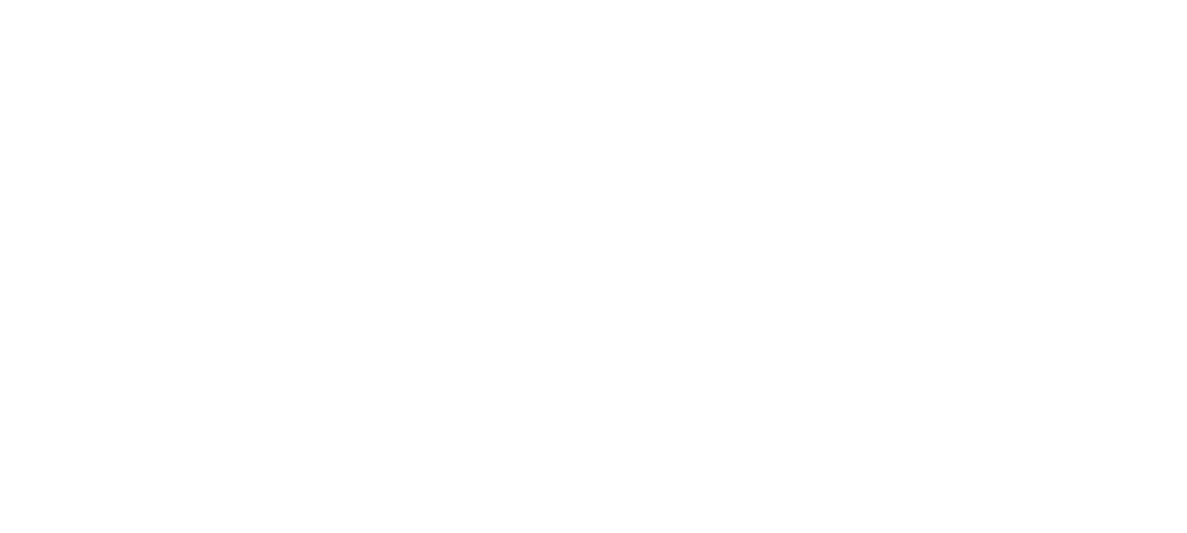 scroll, scrollTop: 0, scrollLeft: 0, axis: both 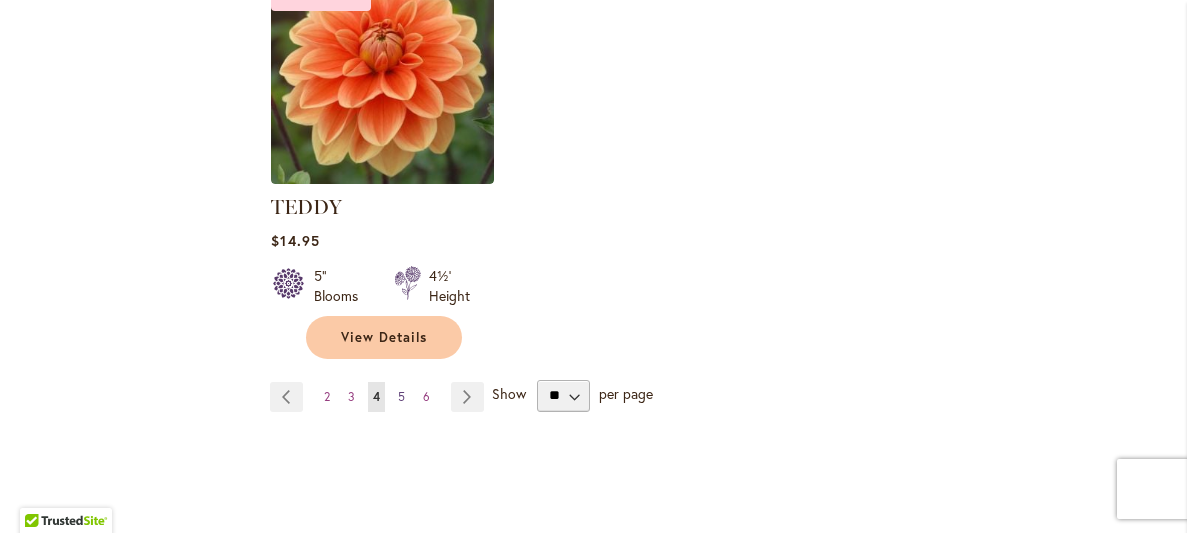 click on "5" at bounding box center (401, 396) 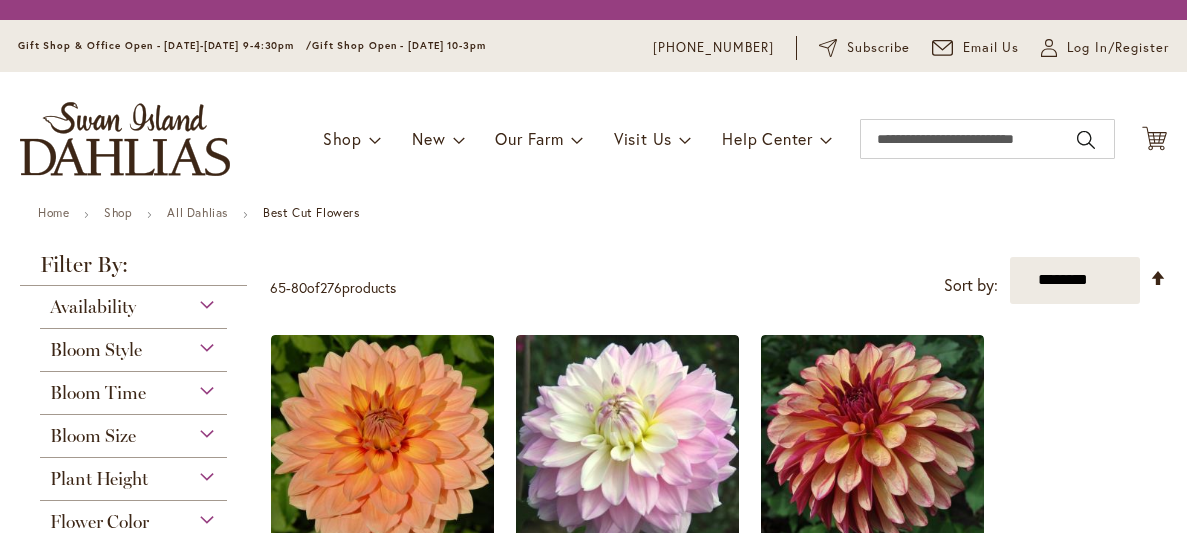 scroll, scrollTop: 0, scrollLeft: 0, axis: both 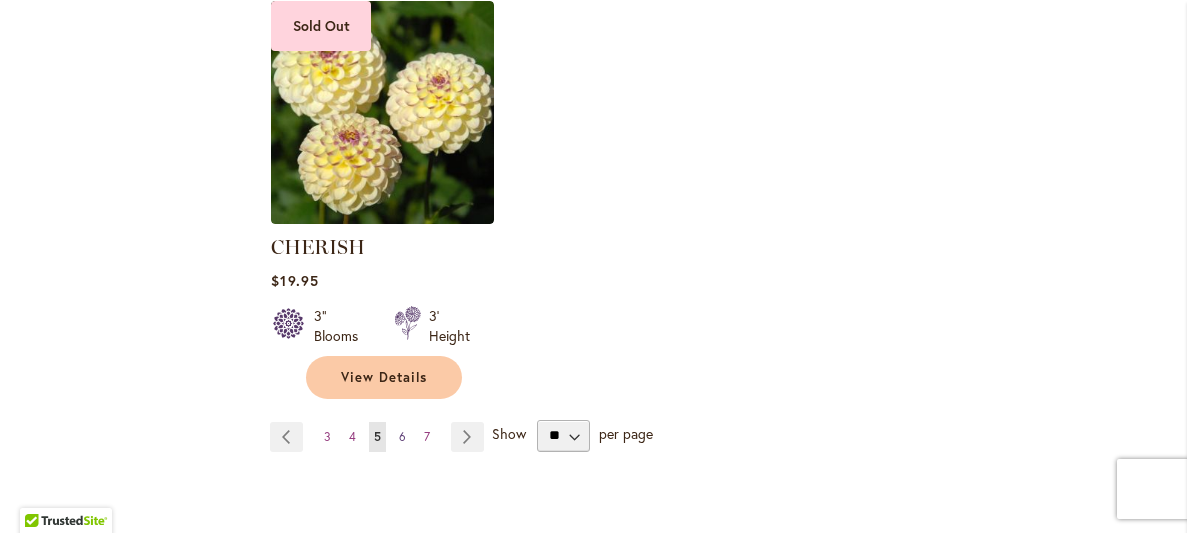 click on "6" at bounding box center [402, 436] 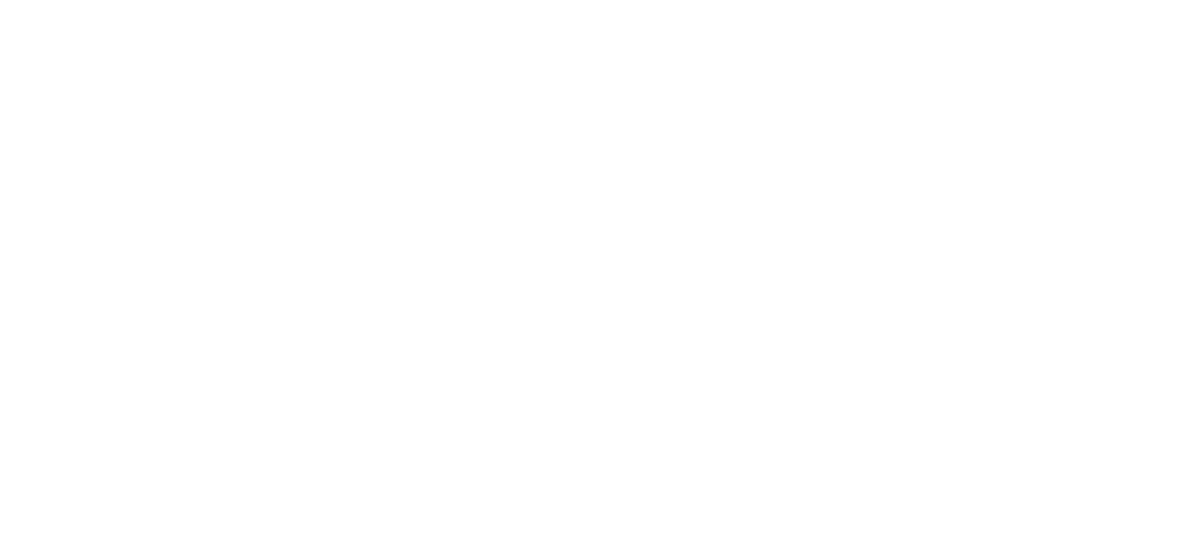 scroll, scrollTop: 0, scrollLeft: 0, axis: both 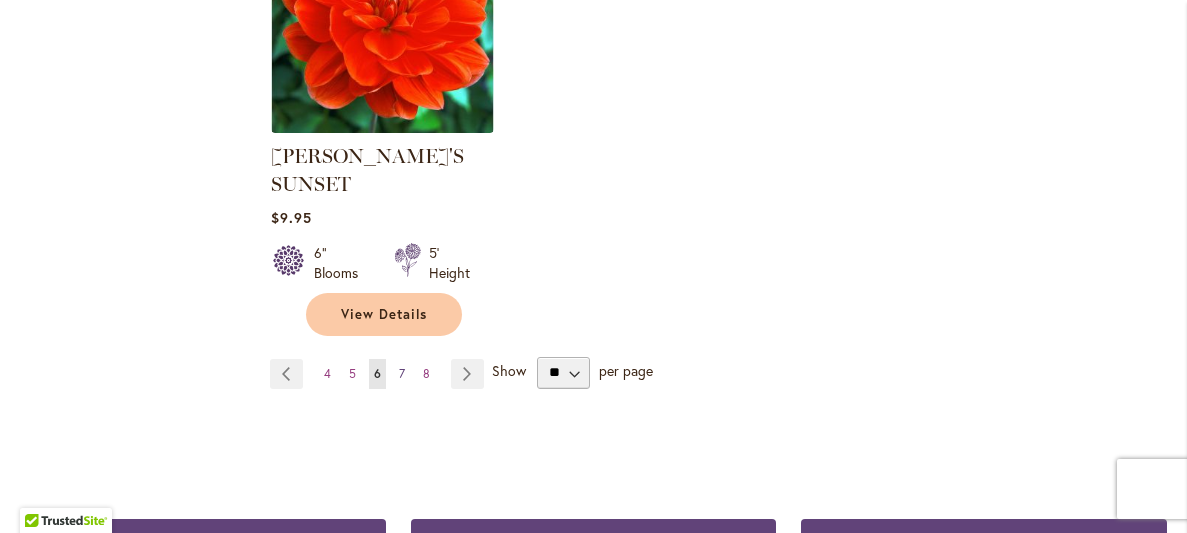 click on "7" at bounding box center (402, 373) 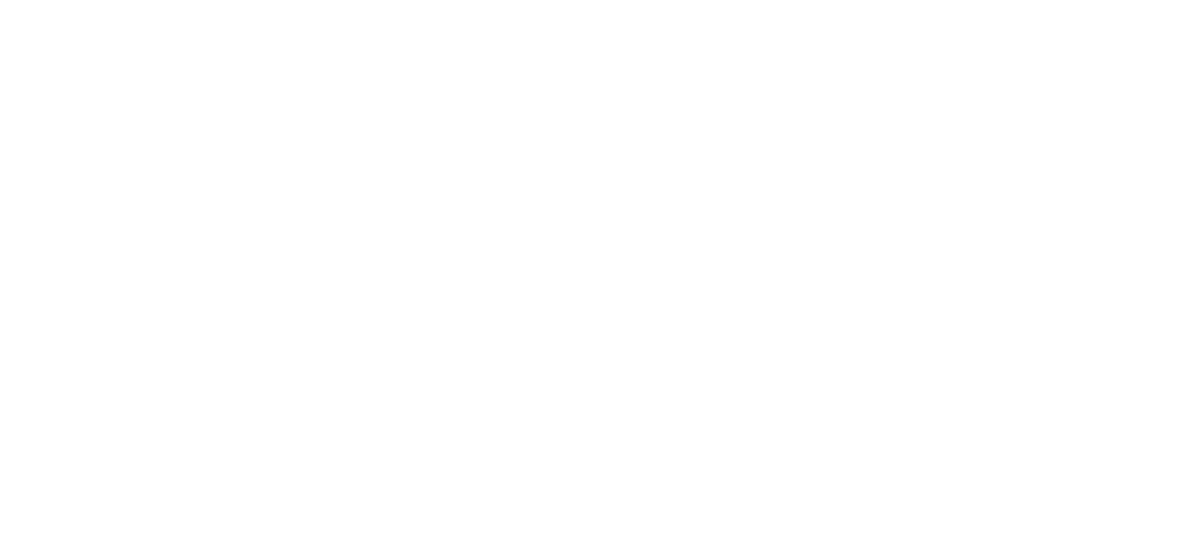 scroll, scrollTop: 0, scrollLeft: 0, axis: both 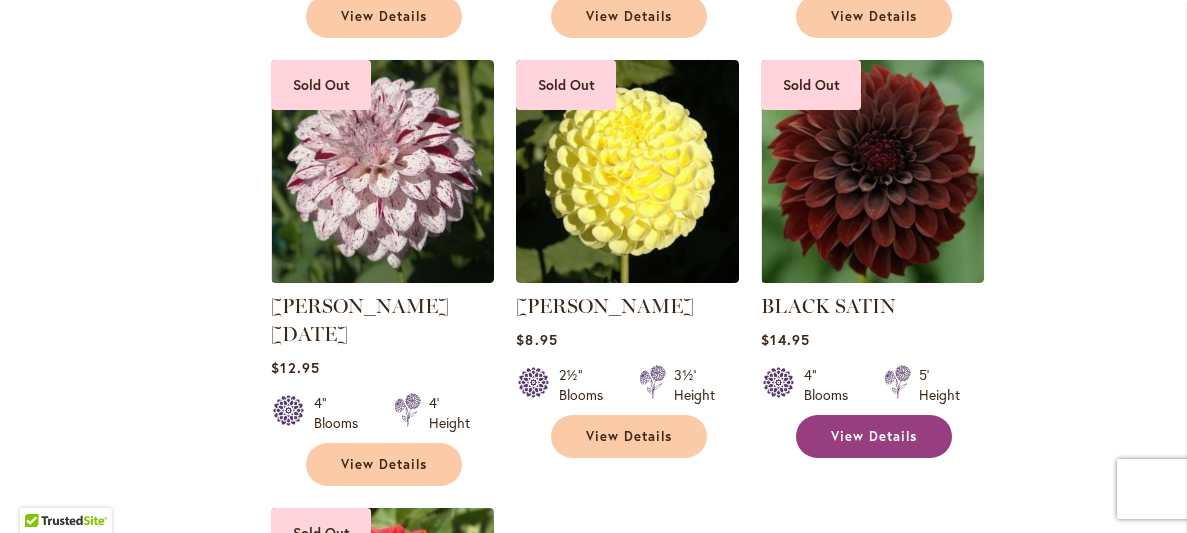 drag, startPoint x: 840, startPoint y: 430, endPoint x: 840, endPoint y: 412, distance: 18 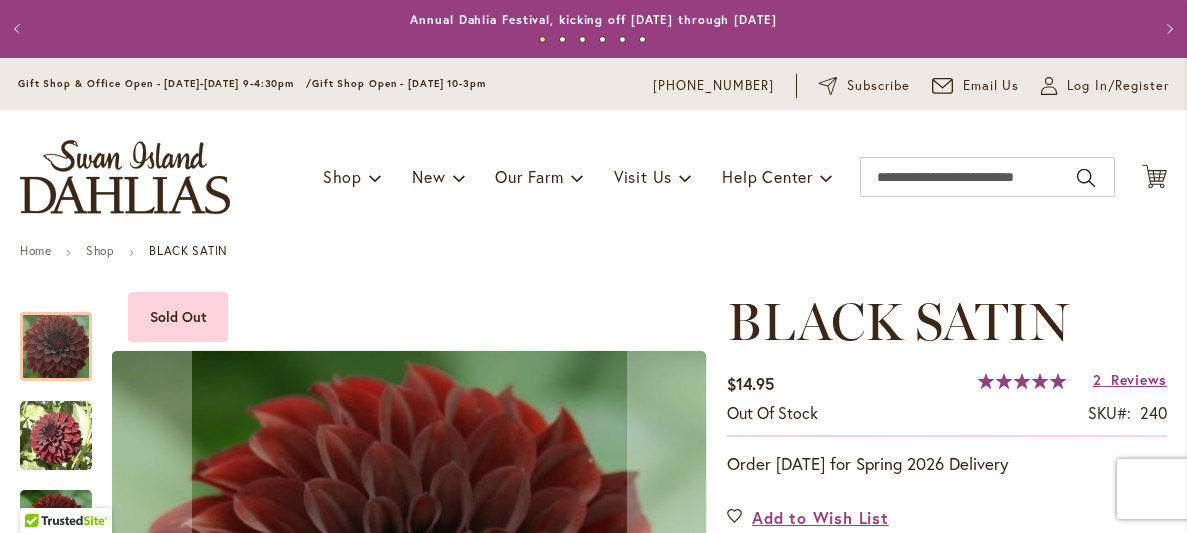 scroll, scrollTop: 0, scrollLeft: 0, axis: both 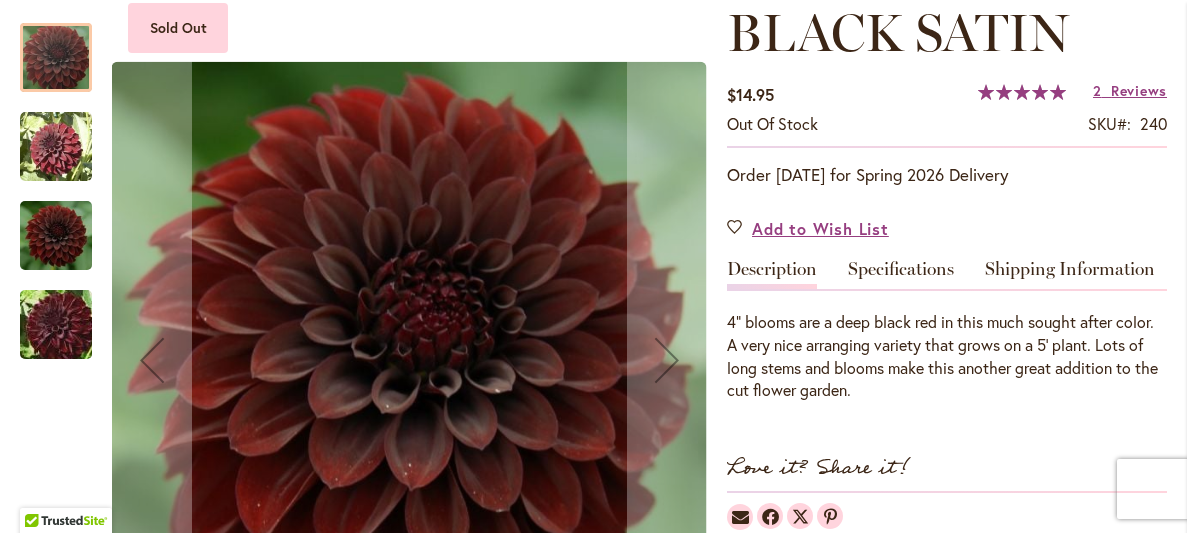 click at bounding box center [56, 235] 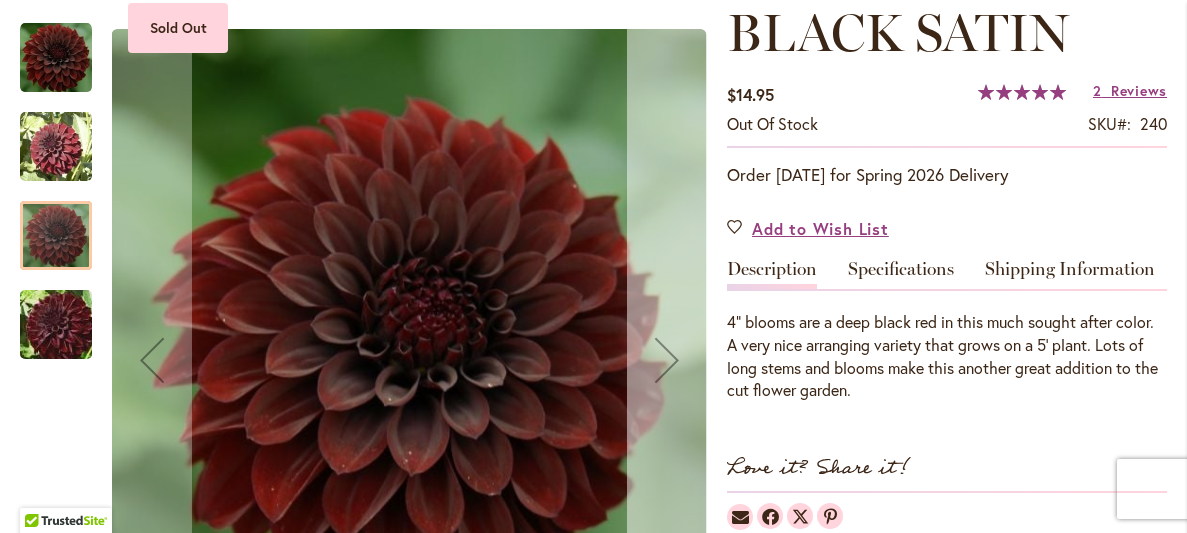 click at bounding box center (667, 360) 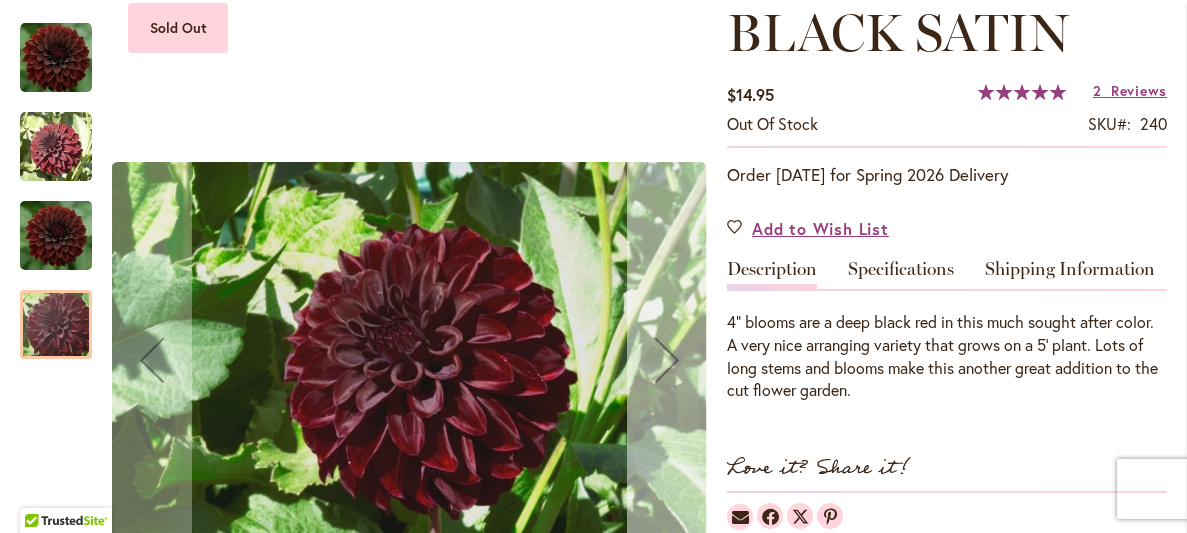click at bounding box center [667, 360] 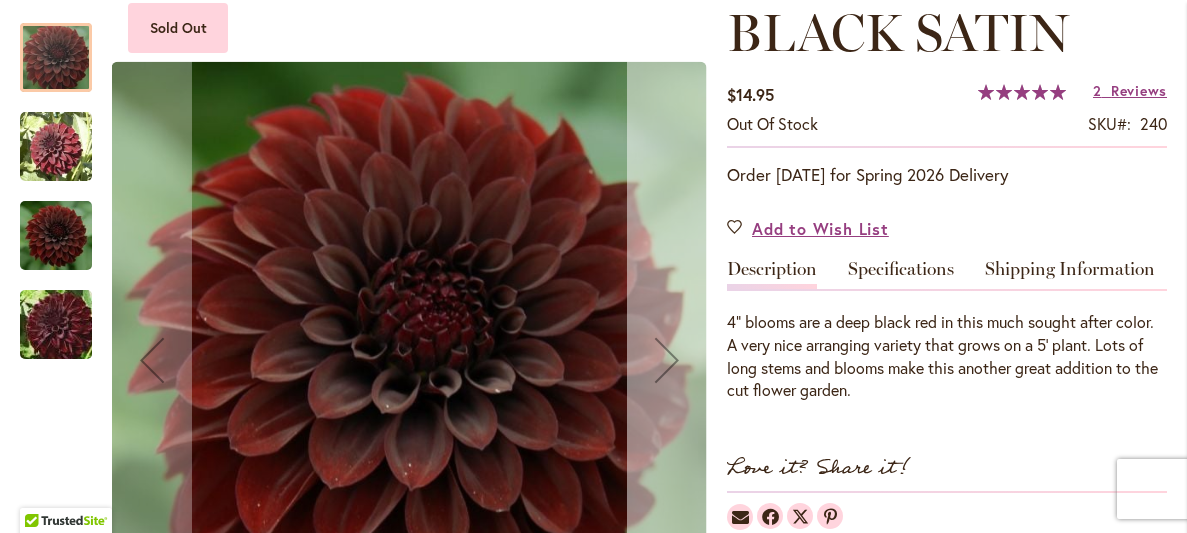 click at bounding box center [667, 360] 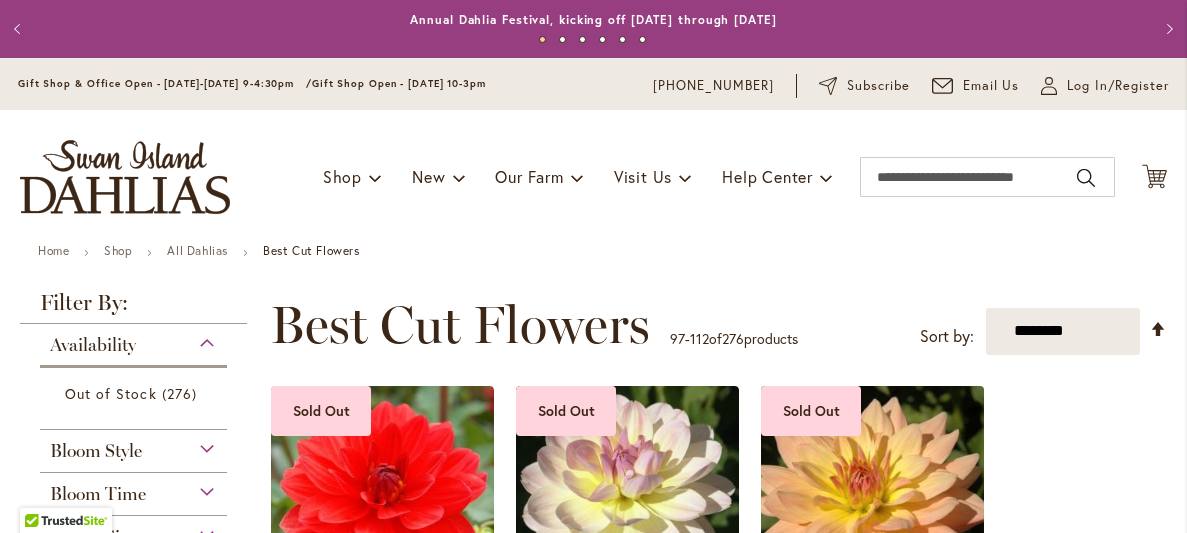 scroll, scrollTop: 0, scrollLeft: 0, axis: both 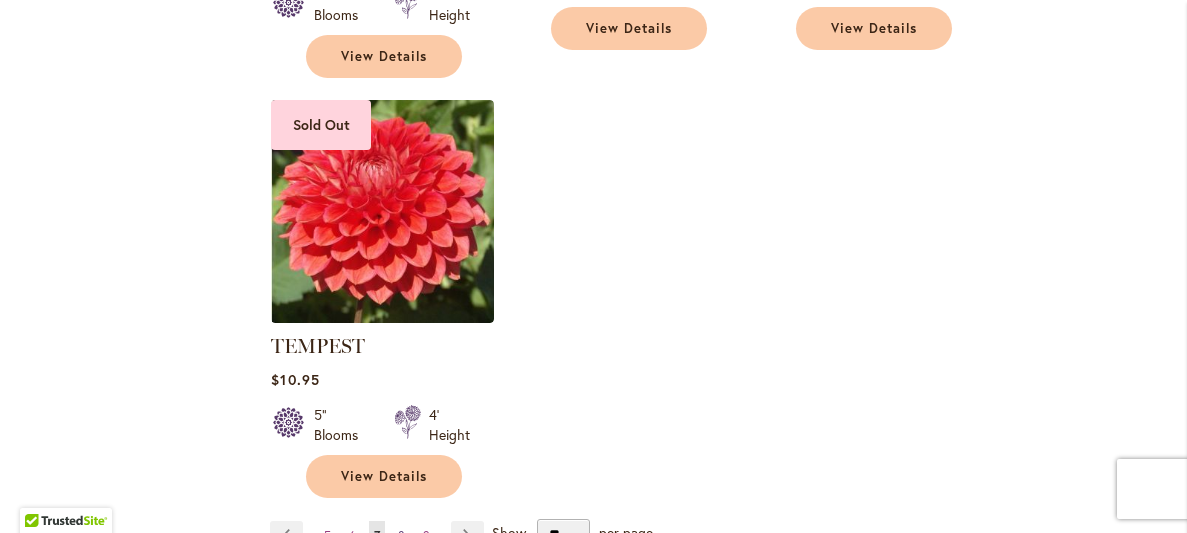 click on "8" at bounding box center [401, 535] 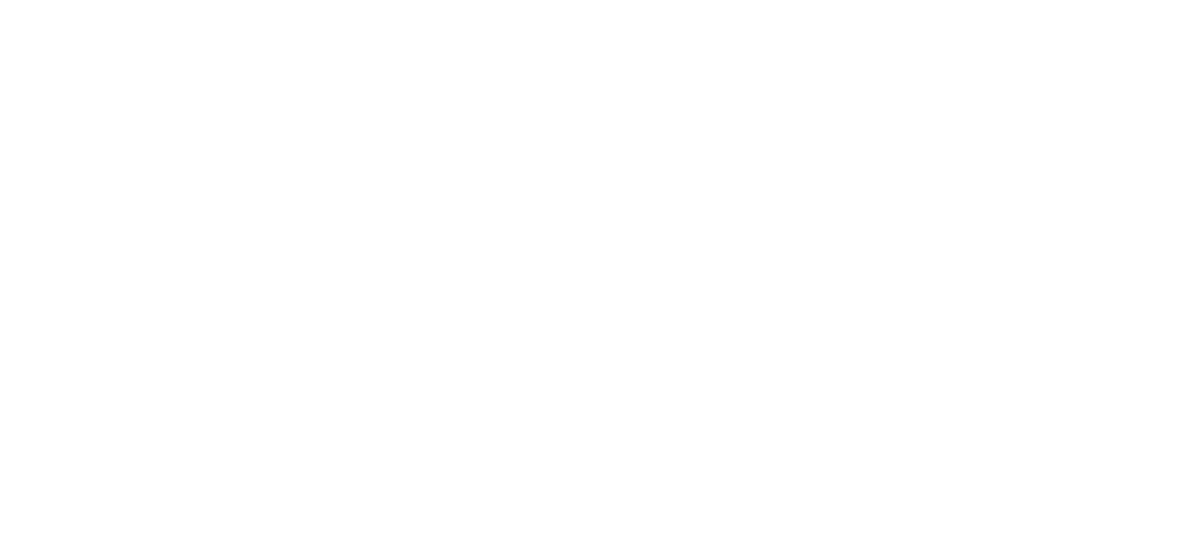 scroll, scrollTop: 0, scrollLeft: 0, axis: both 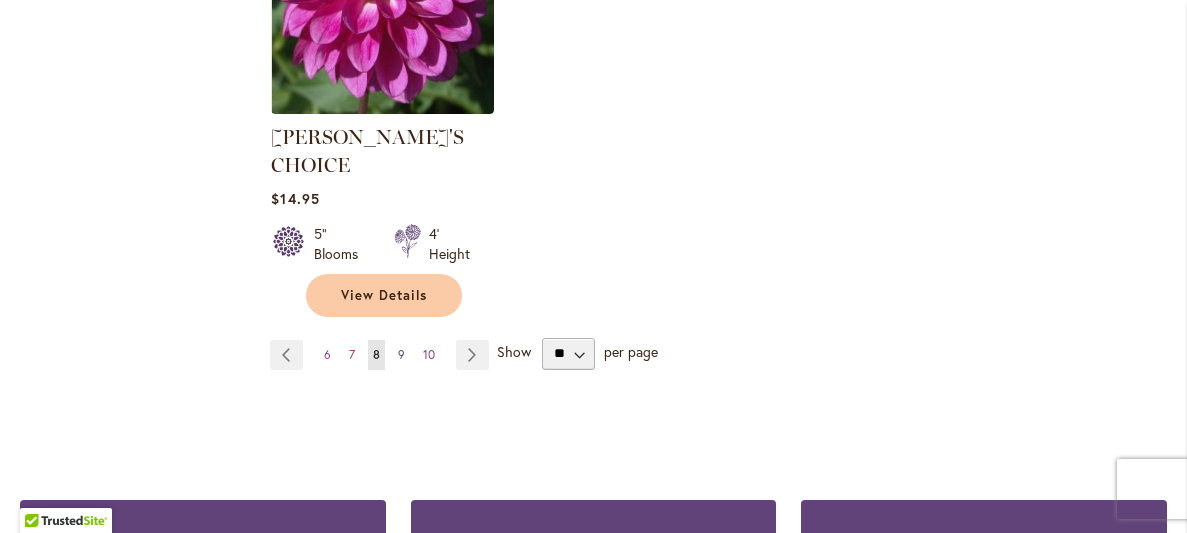 click on "9" at bounding box center (401, 354) 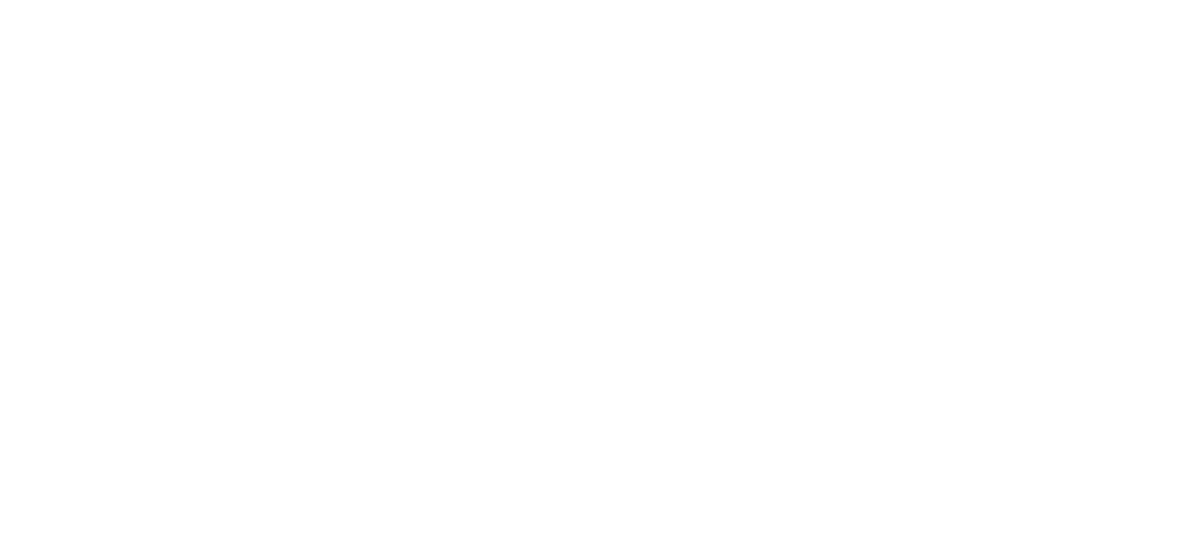 scroll, scrollTop: 0, scrollLeft: 0, axis: both 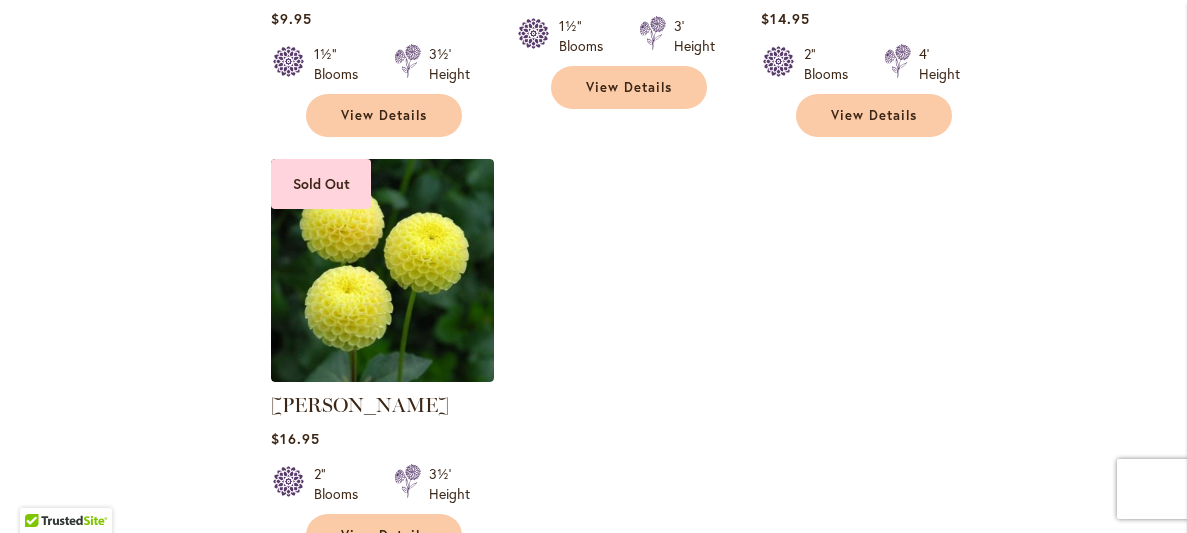 click on "10" at bounding box center [404, 594] 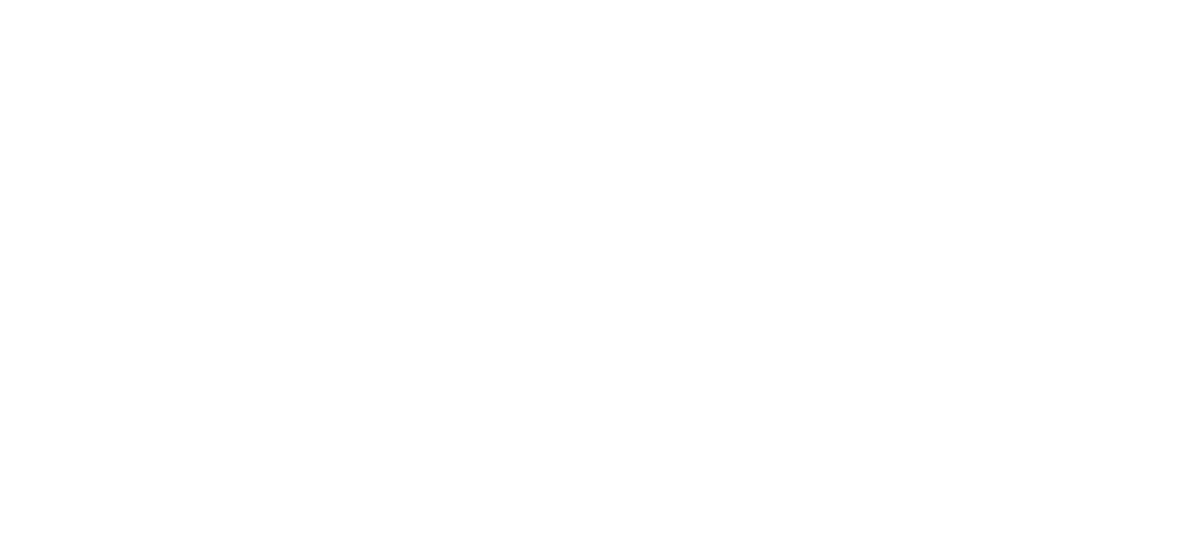 scroll, scrollTop: 0, scrollLeft: 0, axis: both 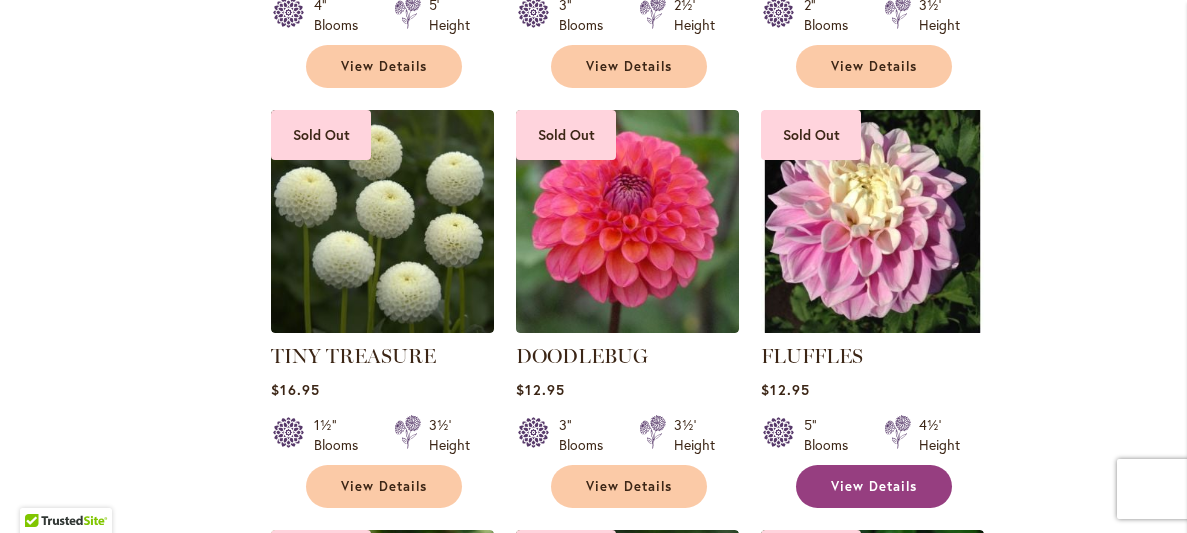 click on "View Details" at bounding box center [874, 486] 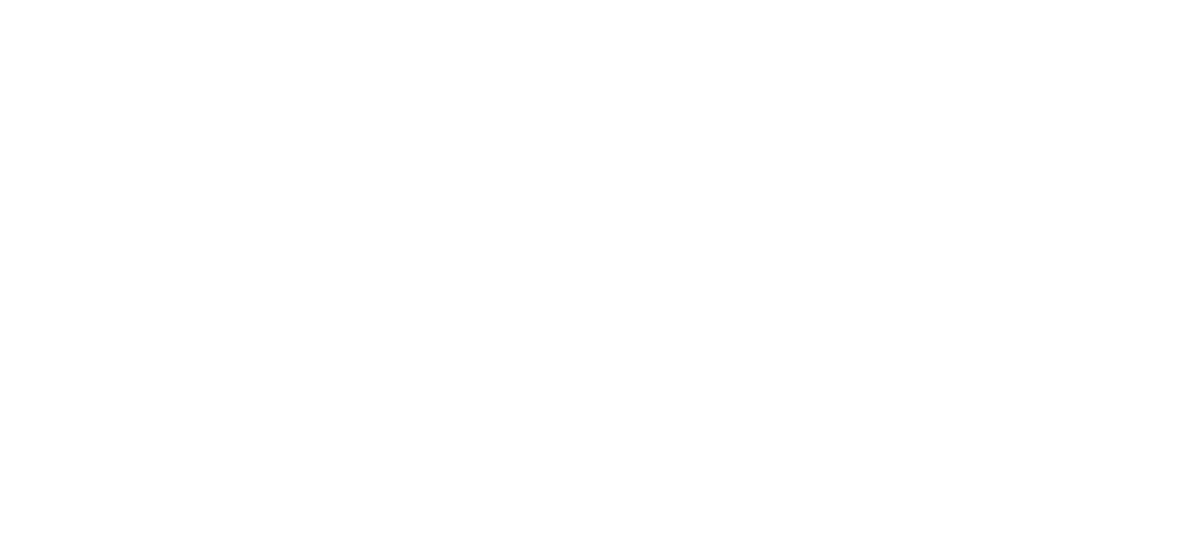 scroll, scrollTop: 0, scrollLeft: 0, axis: both 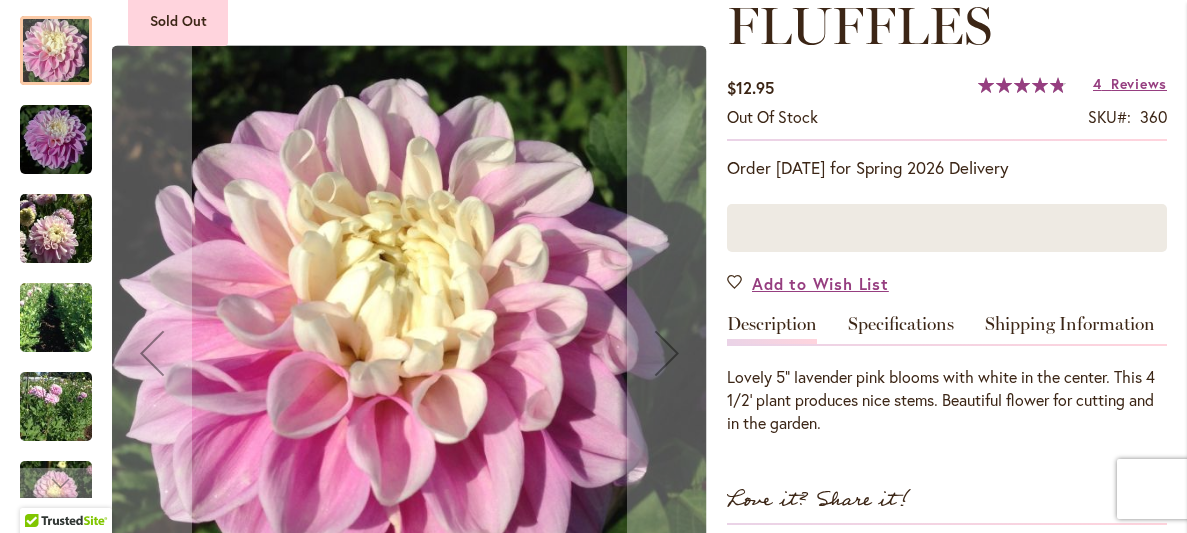 click at bounding box center [56, 140] 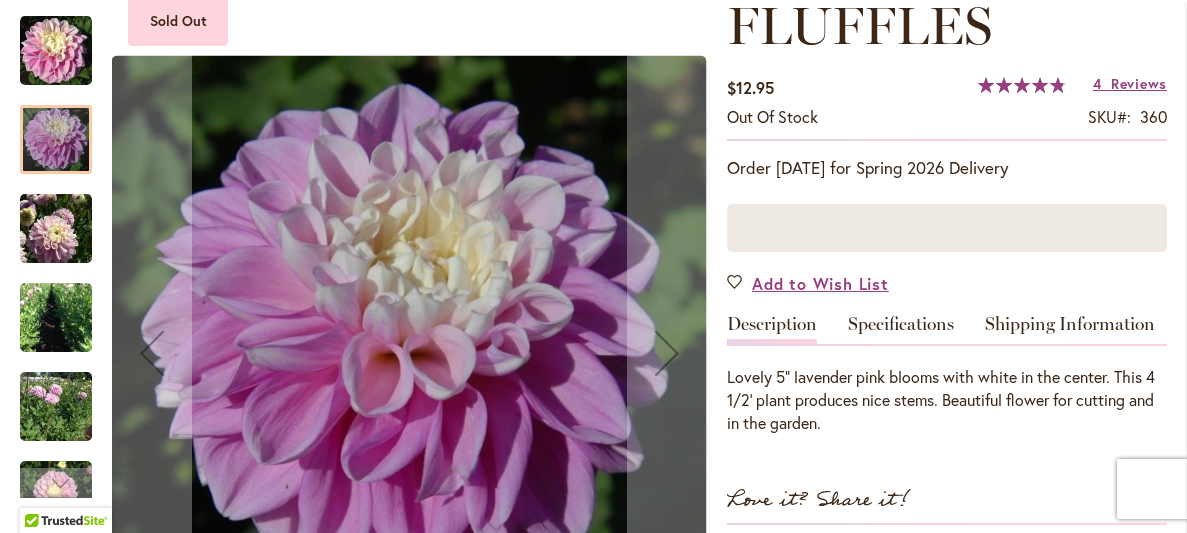 click at bounding box center (56, 228) 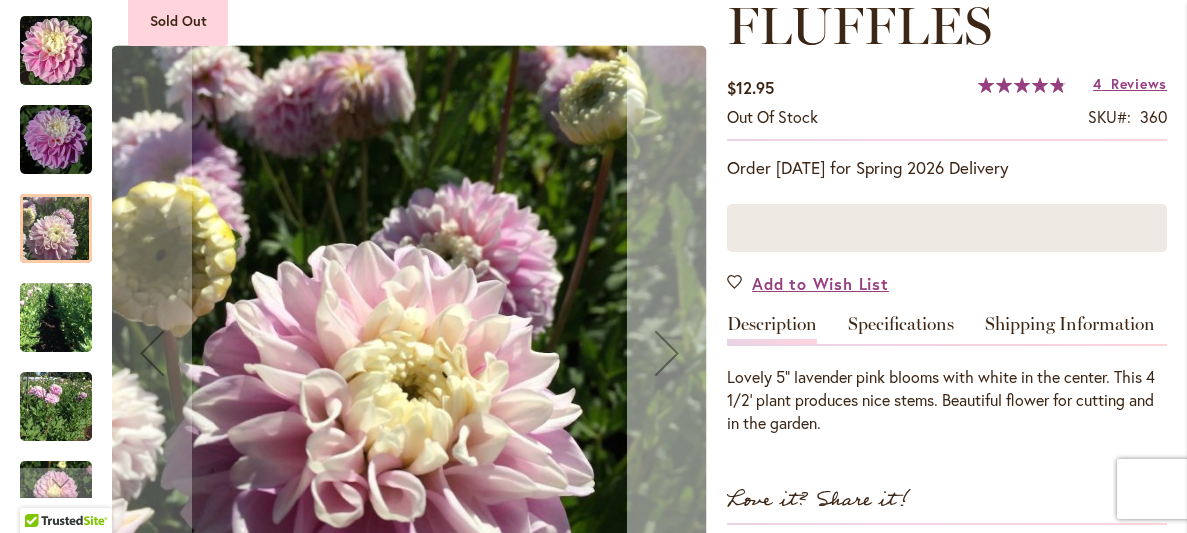 click at bounding box center (667, 353) 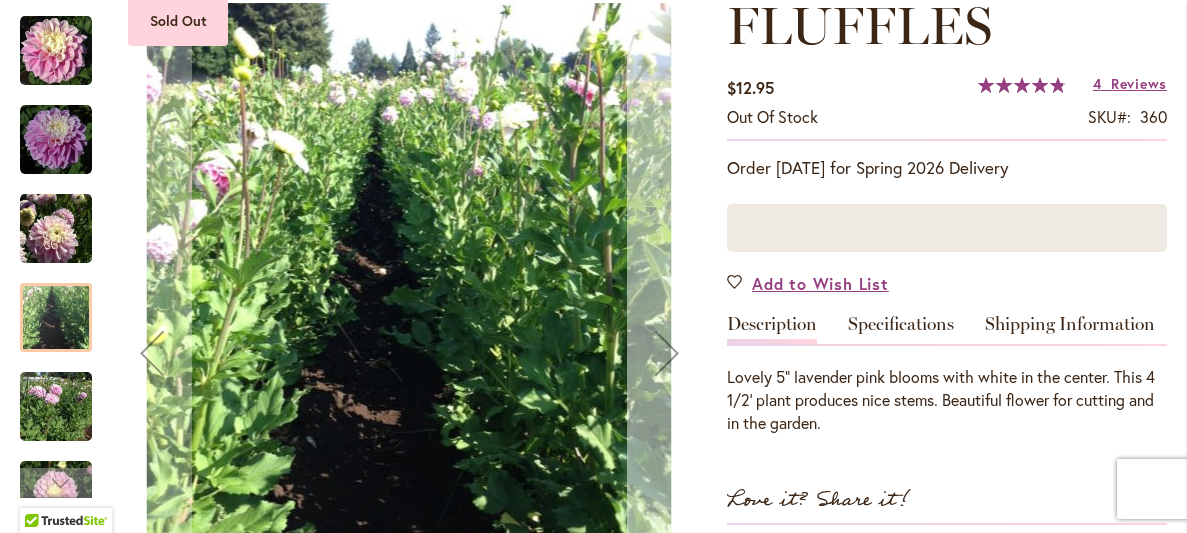 click at bounding box center (667, 353) 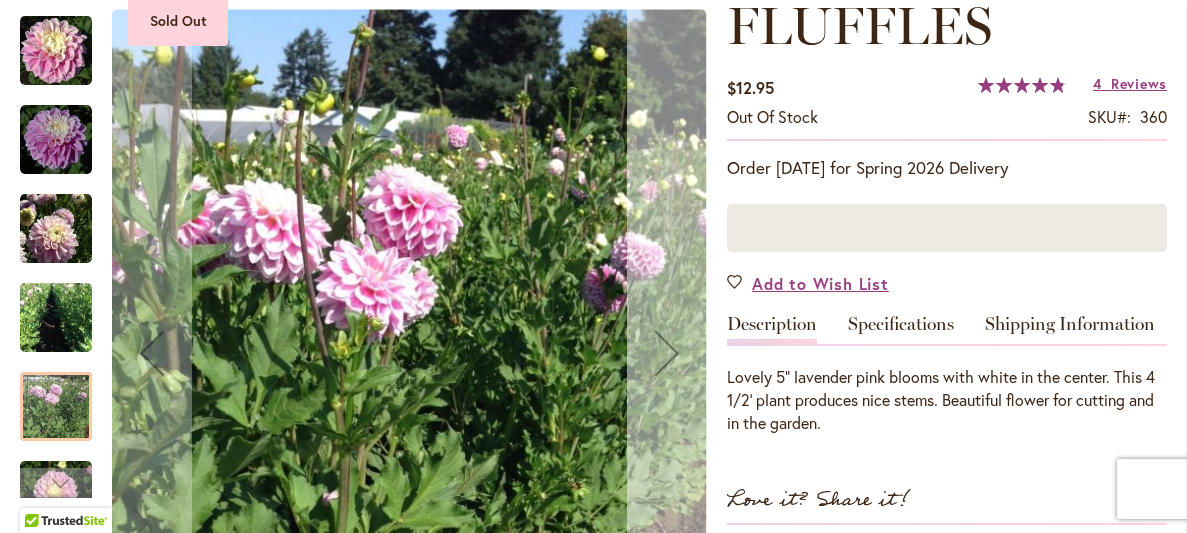 click at bounding box center (667, 353) 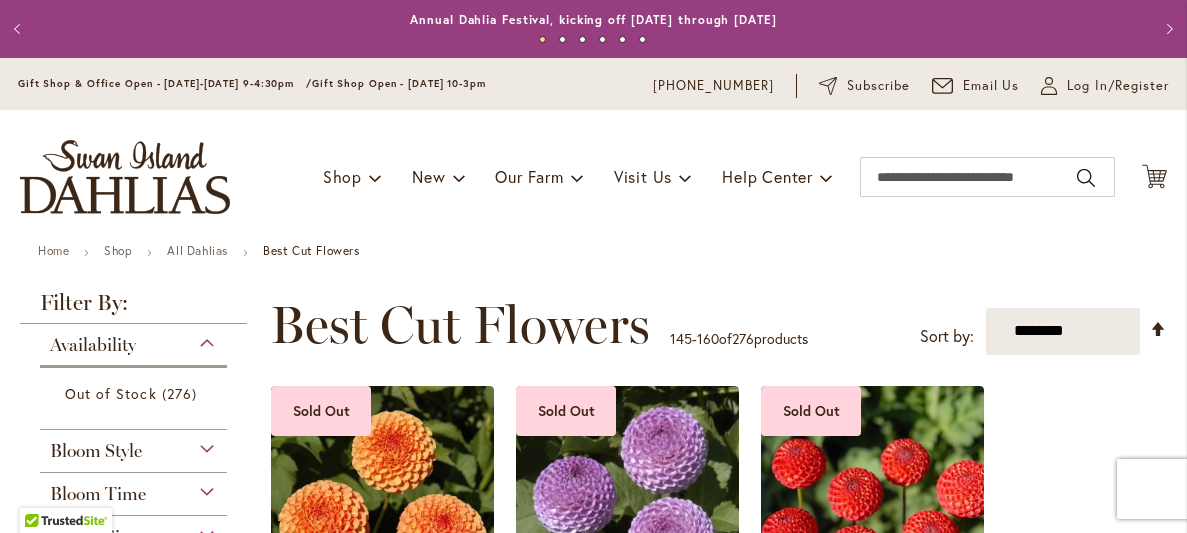 scroll, scrollTop: 0, scrollLeft: 0, axis: both 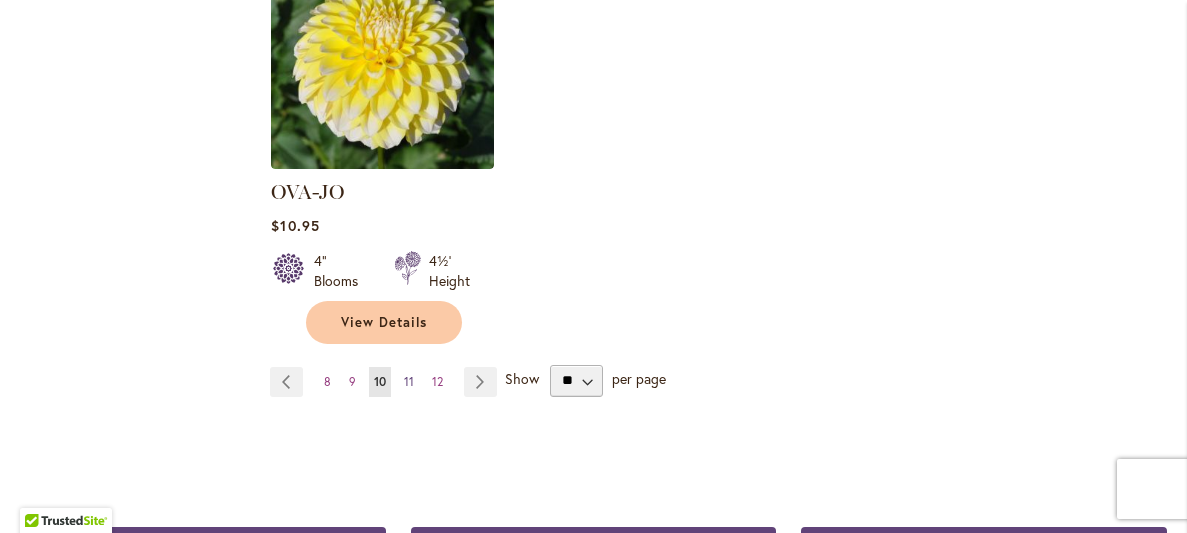 click on "11" at bounding box center [409, 381] 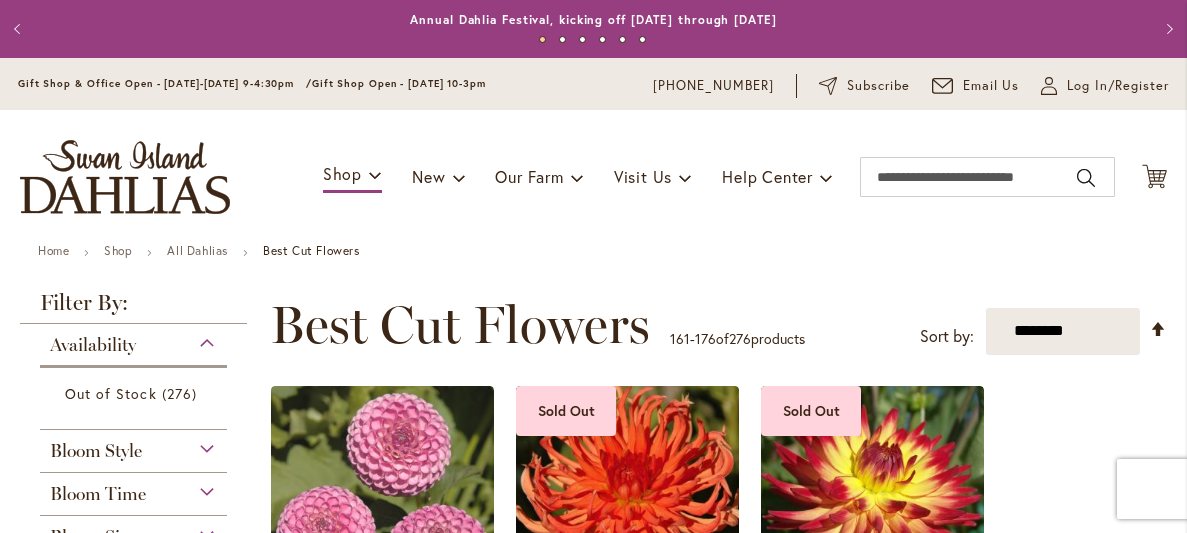 scroll, scrollTop: 0, scrollLeft: 0, axis: both 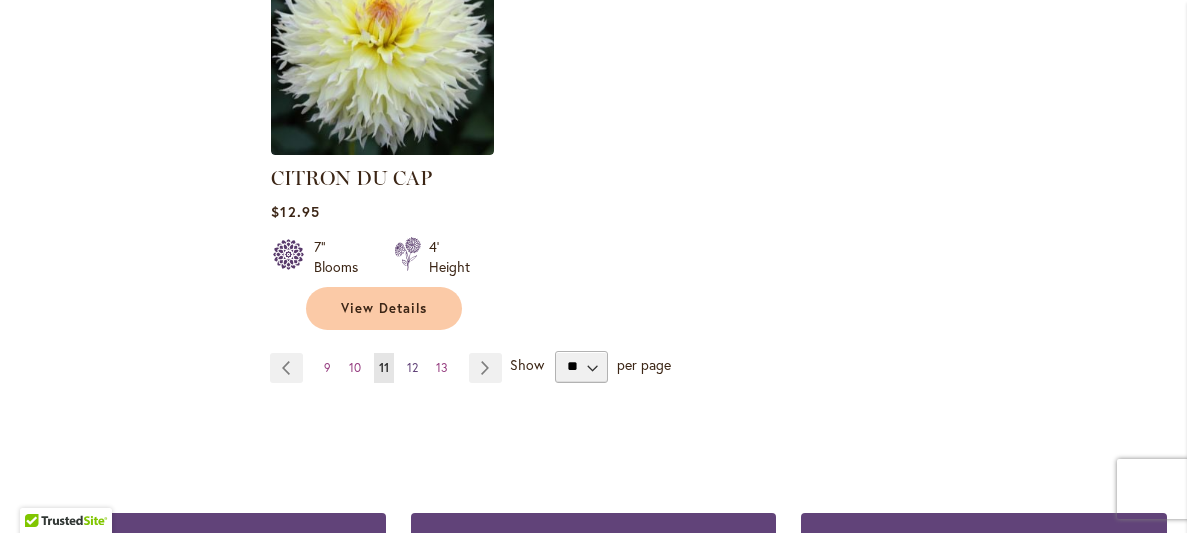 click on "12" at bounding box center (412, 367) 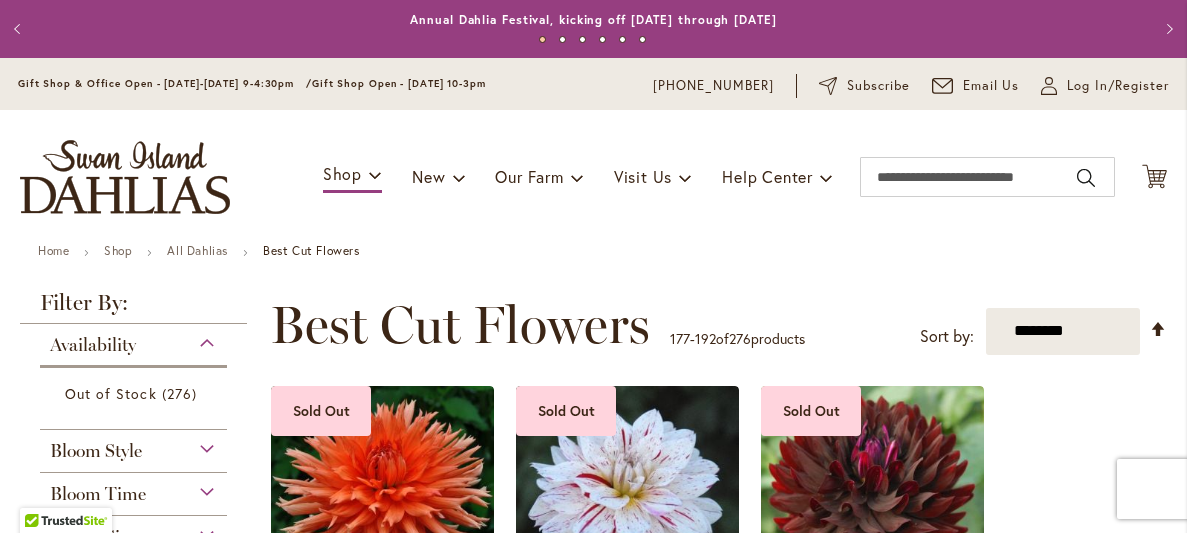 scroll, scrollTop: 0, scrollLeft: 0, axis: both 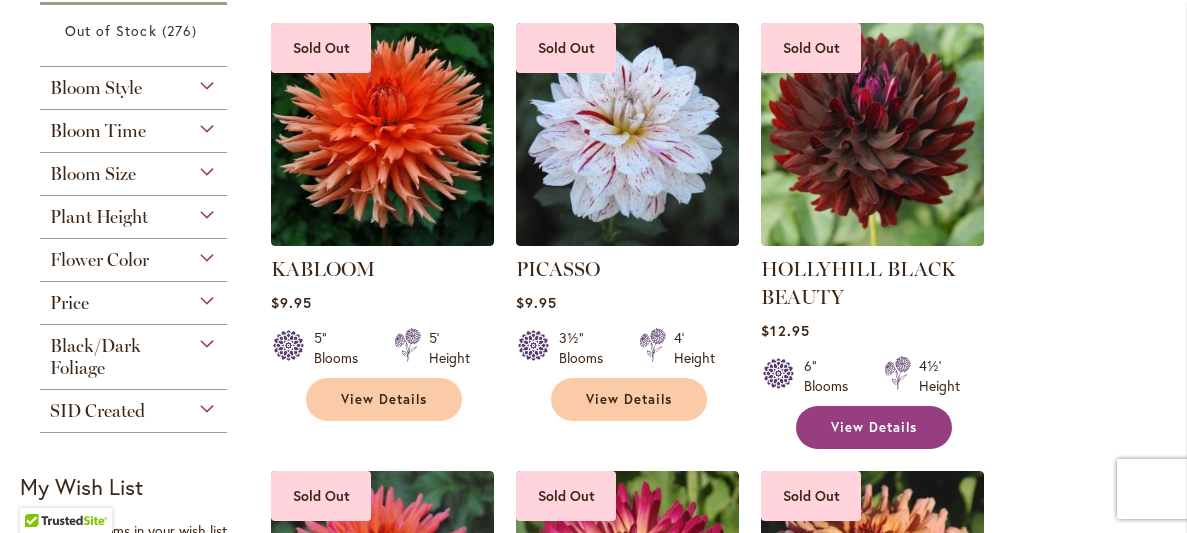 click on "View Details" at bounding box center (874, 427) 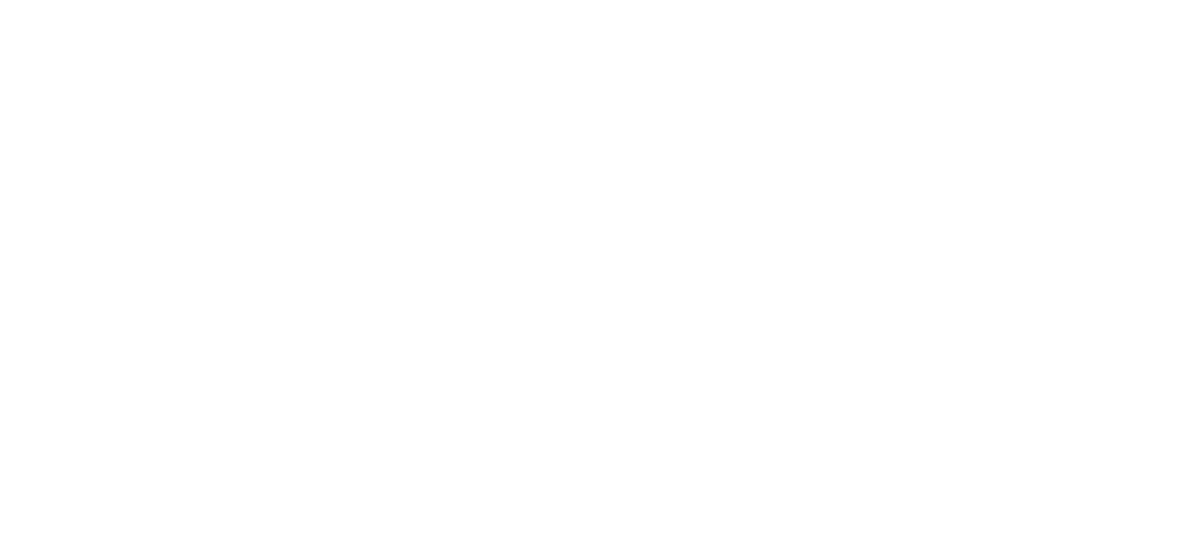 scroll, scrollTop: 0, scrollLeft: 0, axis: both 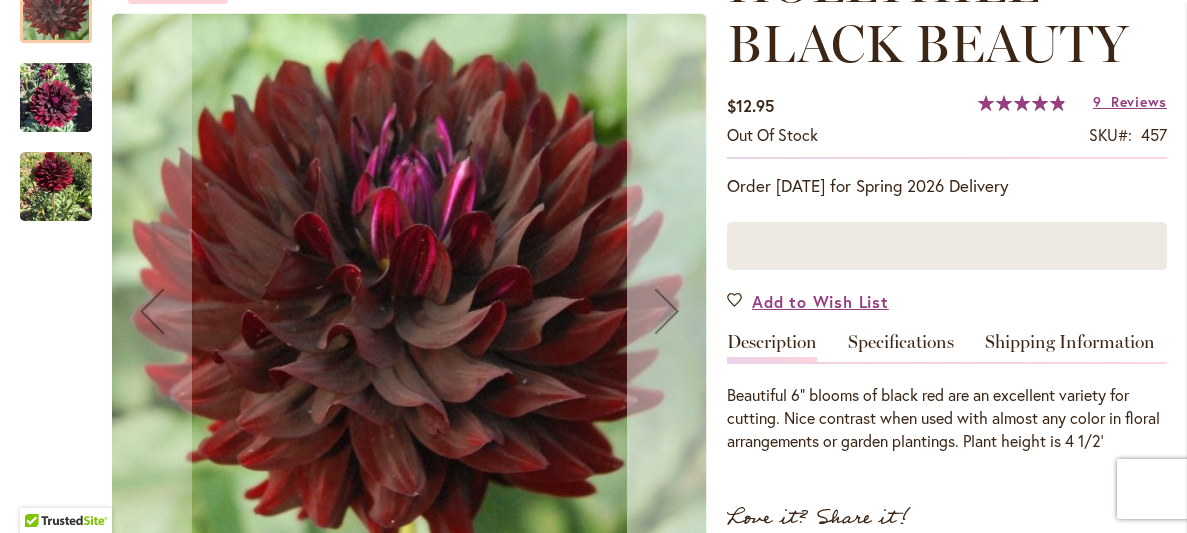 click at bounding box center [667, 311] 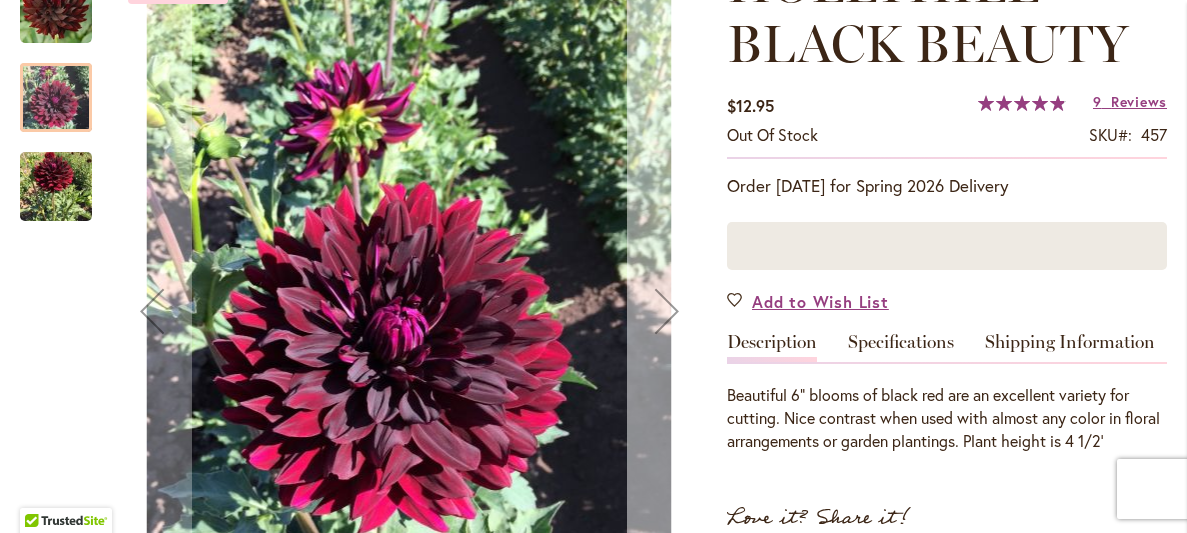 click at bounding box center (667, 311) 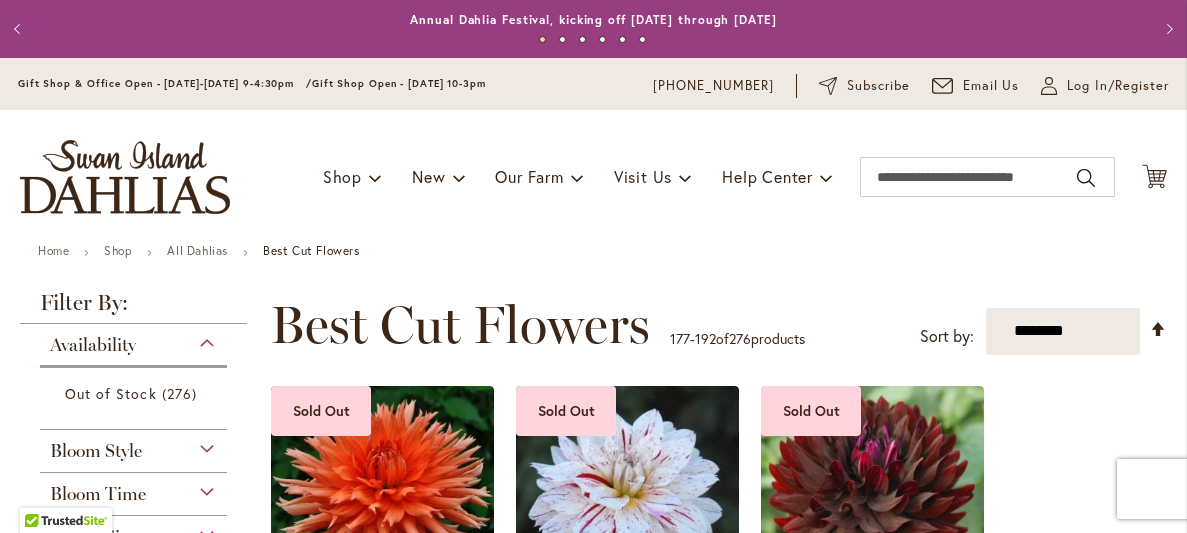scroll, scrollTop: 0, scrollLeft: 0, axis: both 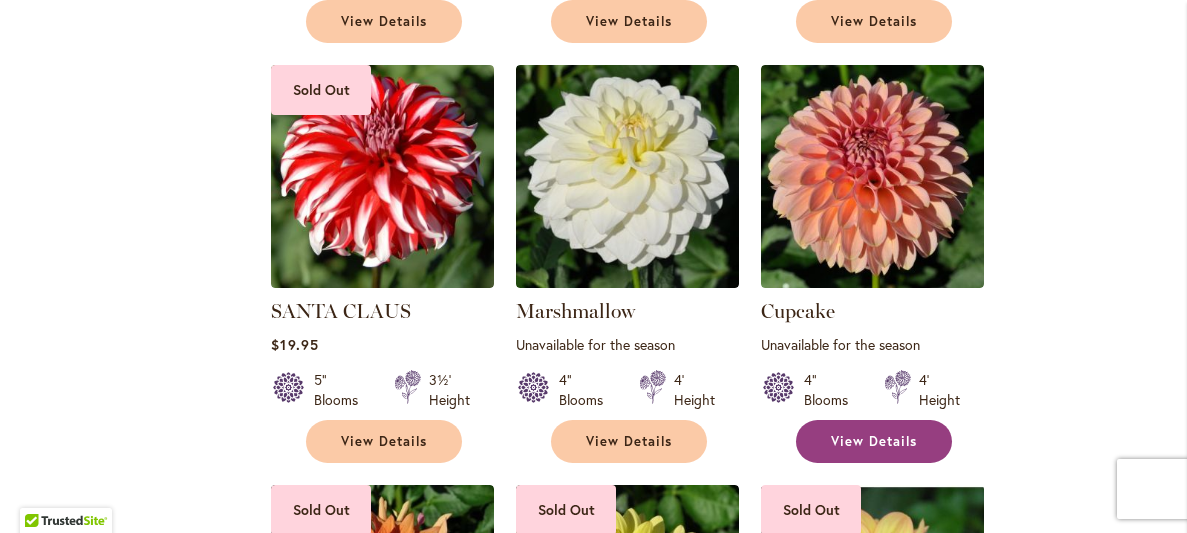 click on "View Details" at bounding box center (874, 441) 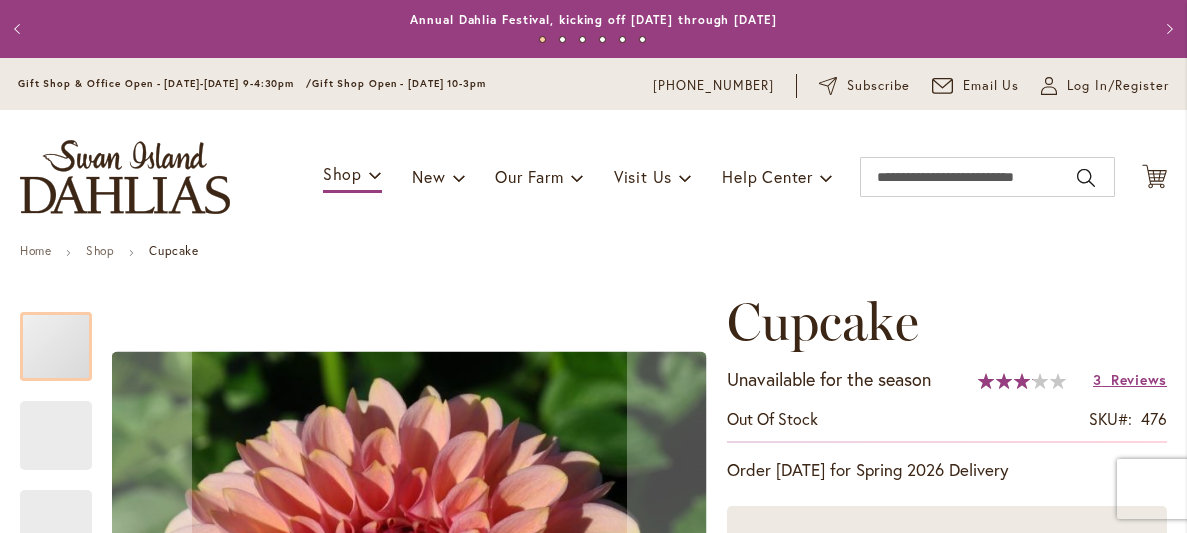 scroll, scrollTop: 0, scrollLeft: 0, axis: both 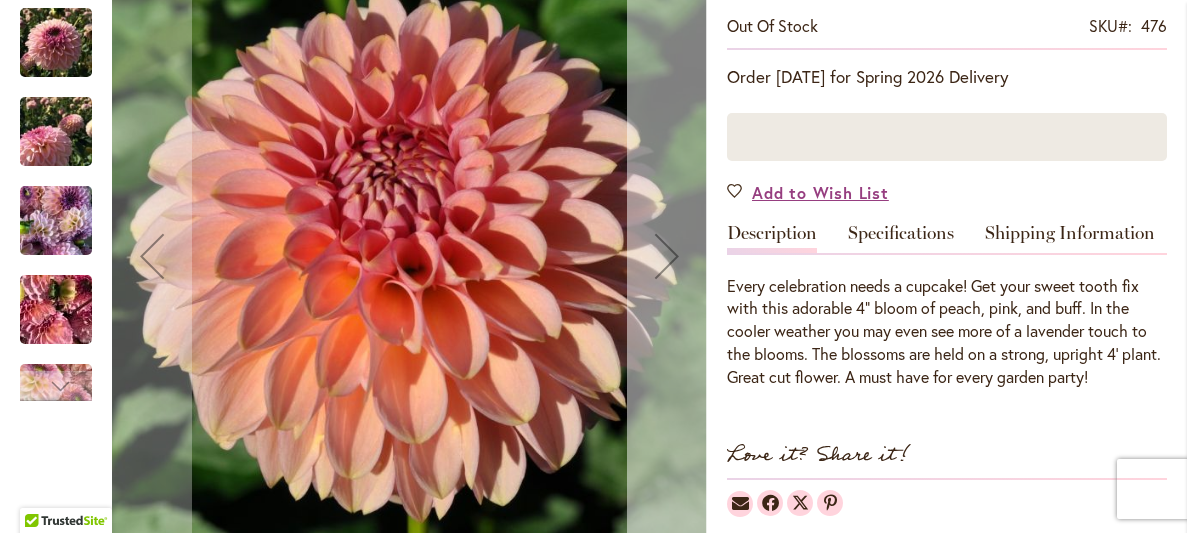 click at bounding box center [667, 256] 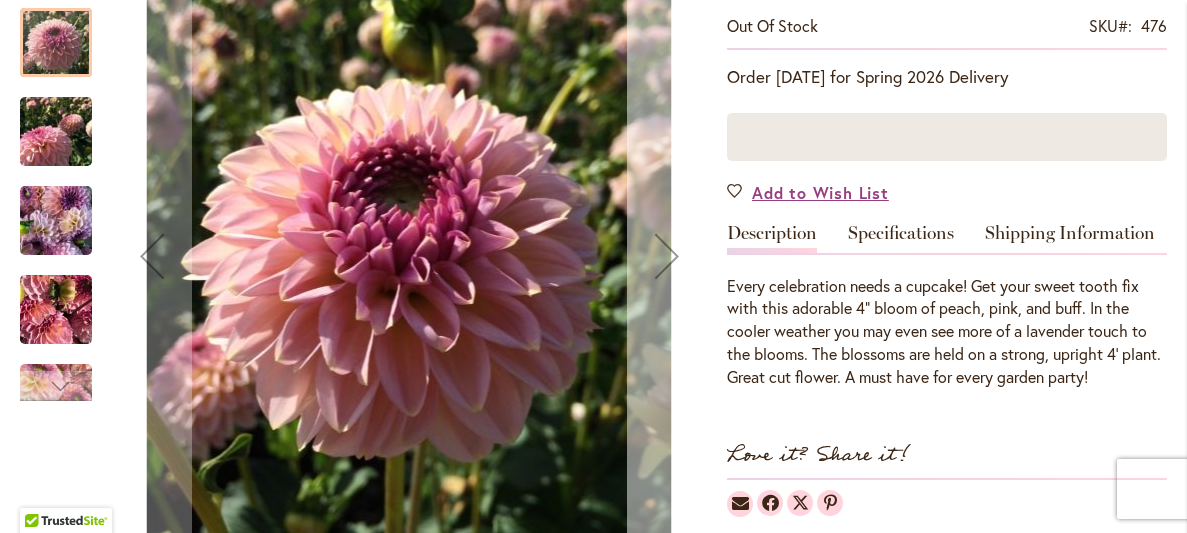 click at bounding box center [667, 256] 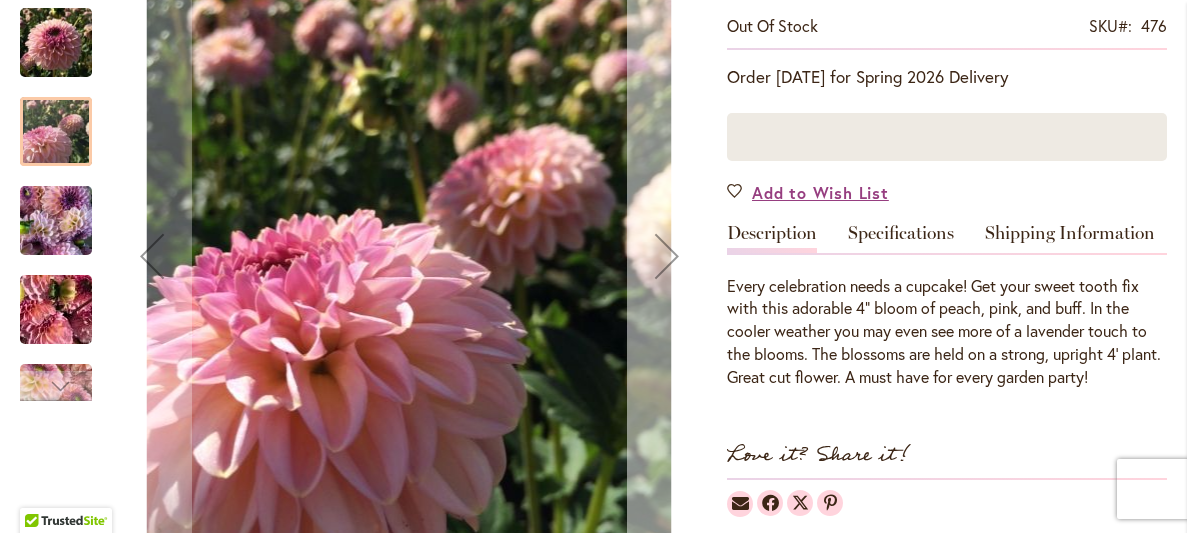 click at bounding box center (667, 256) 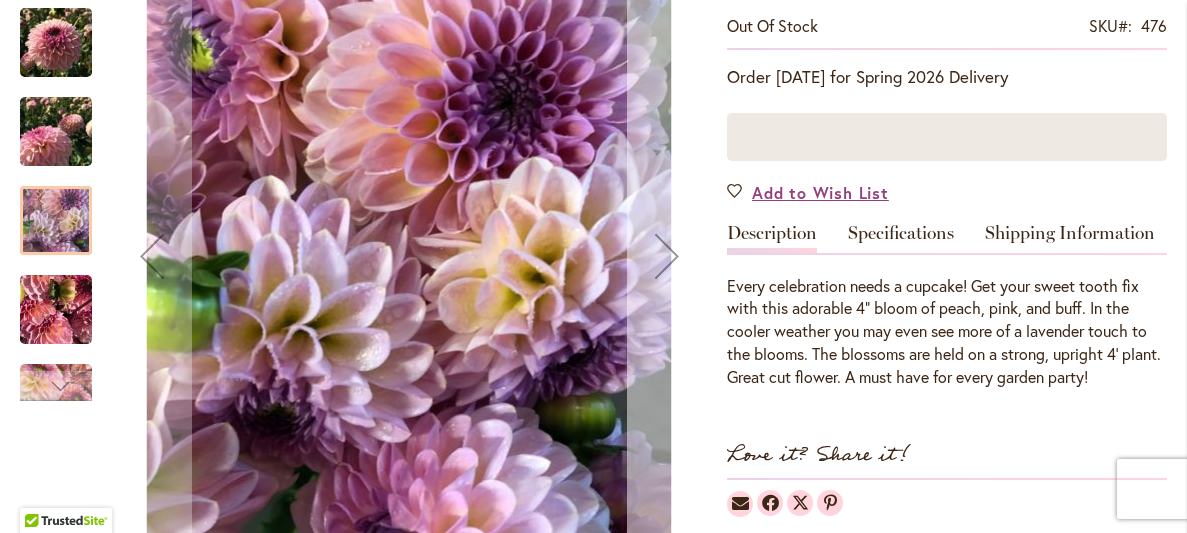 click at bounding box center [667, 256] 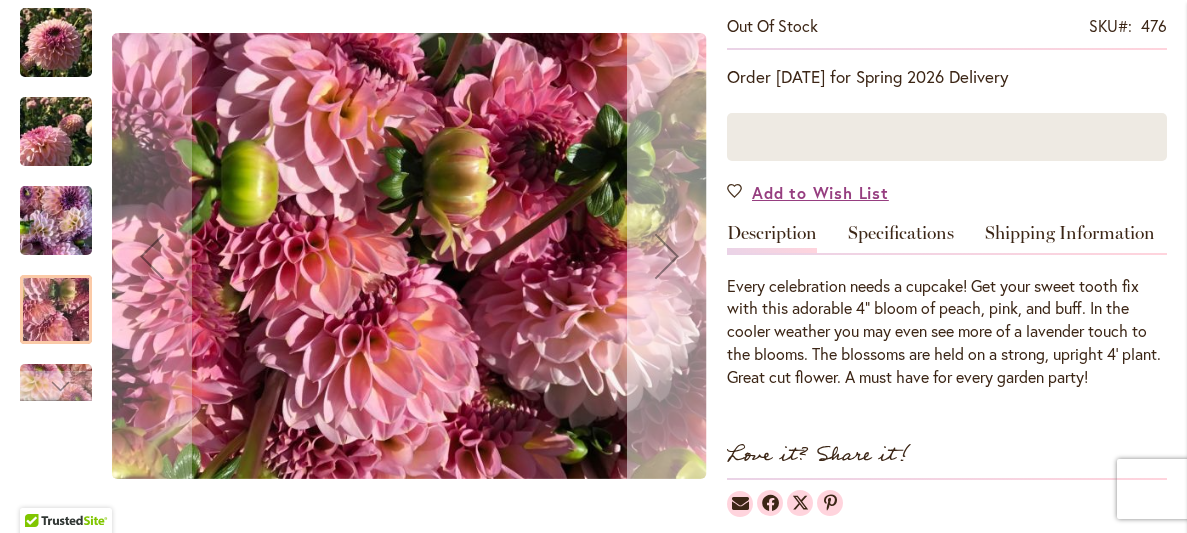 click at bounding box center [667, 256] 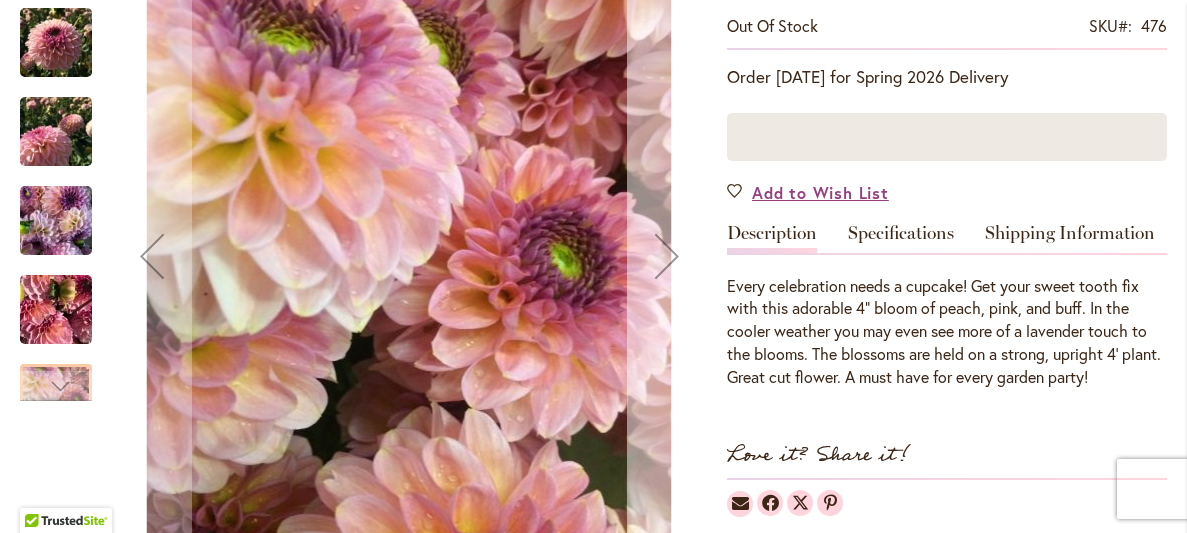 click at bounding box center [667, 256] 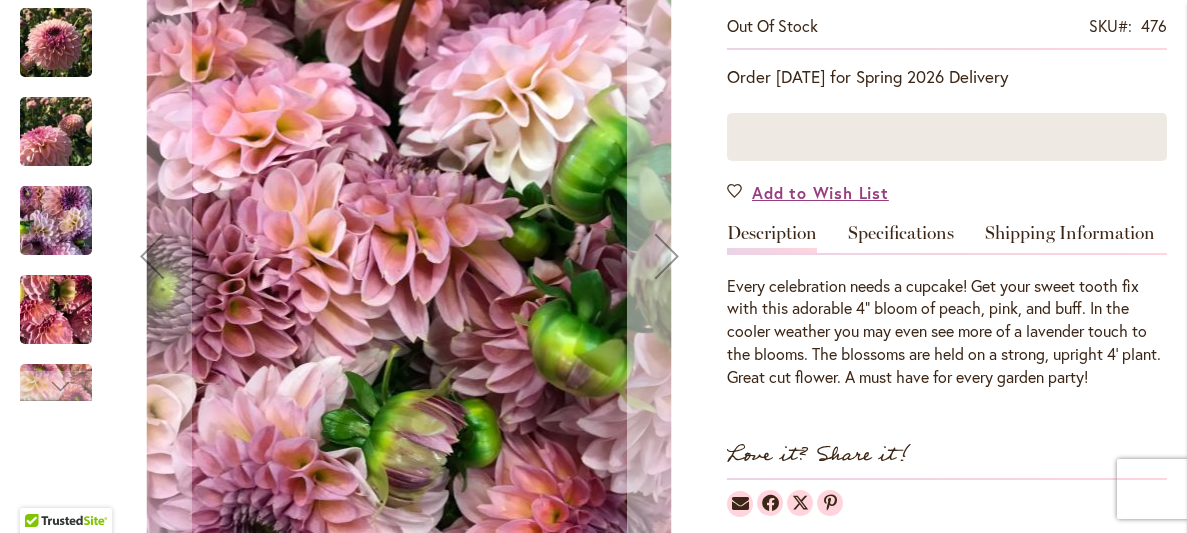 click at bounding box center (667, 256) 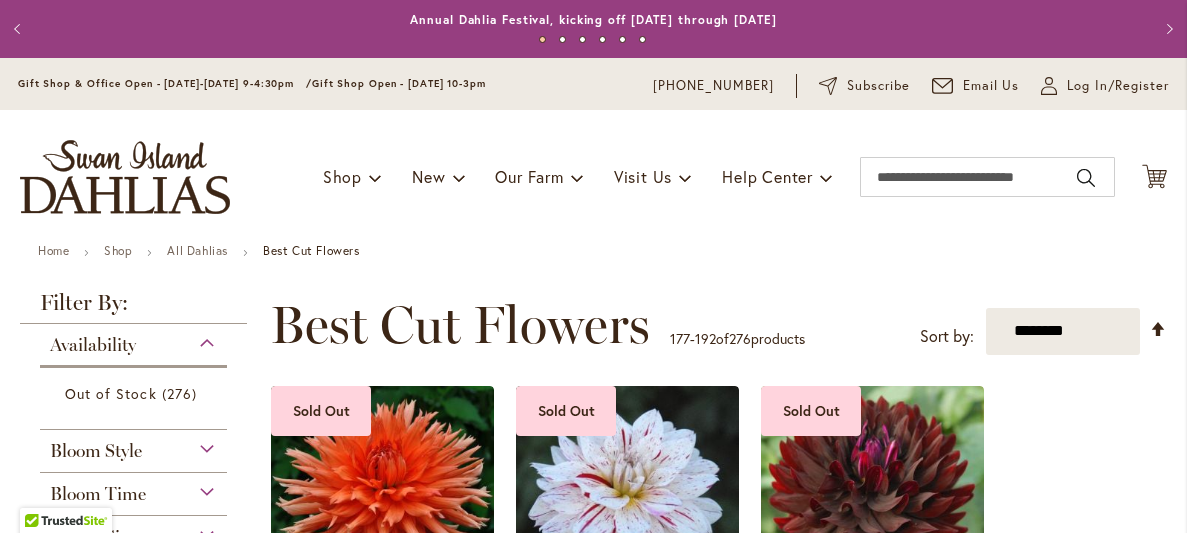 scroll, scrollTop: 0, scrollLeft: 0, axis: both 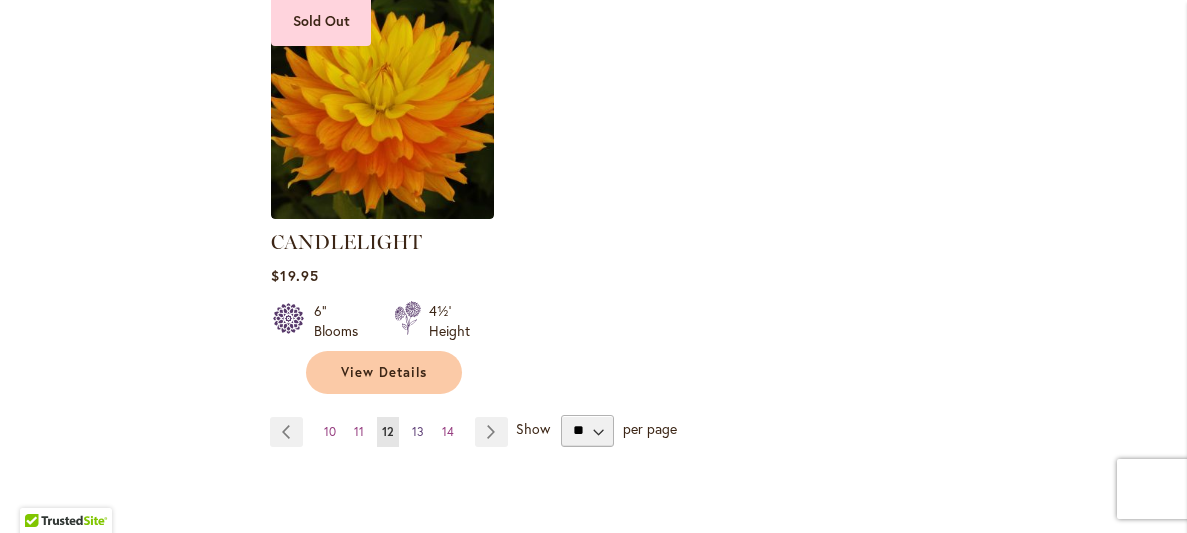 click on "13" at bounding box center (418, 431) 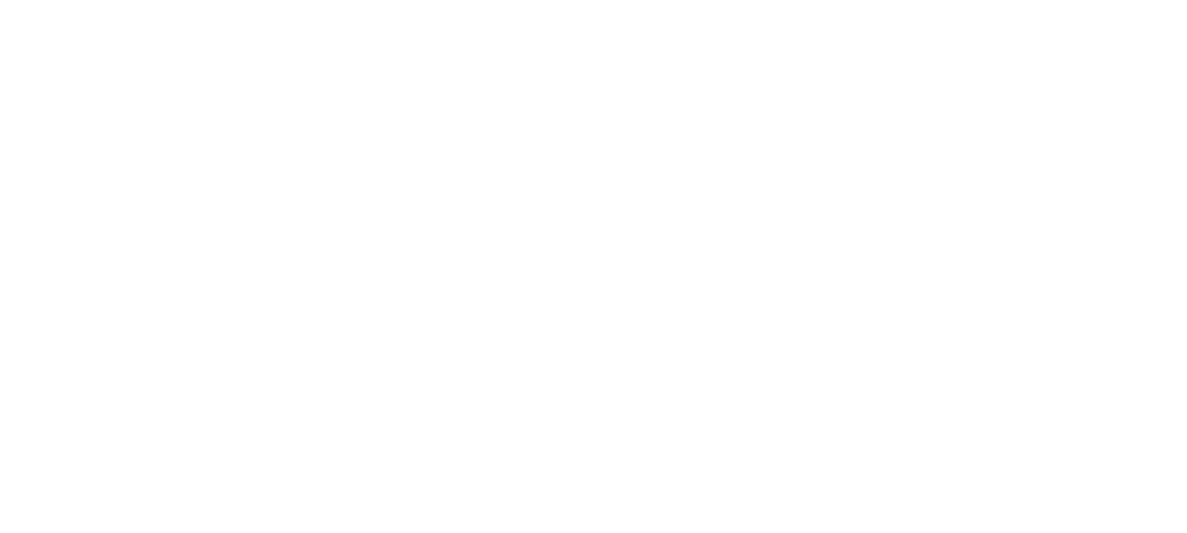 scroll, scrollTop: 0, scrollLeft: 0, axis: both 